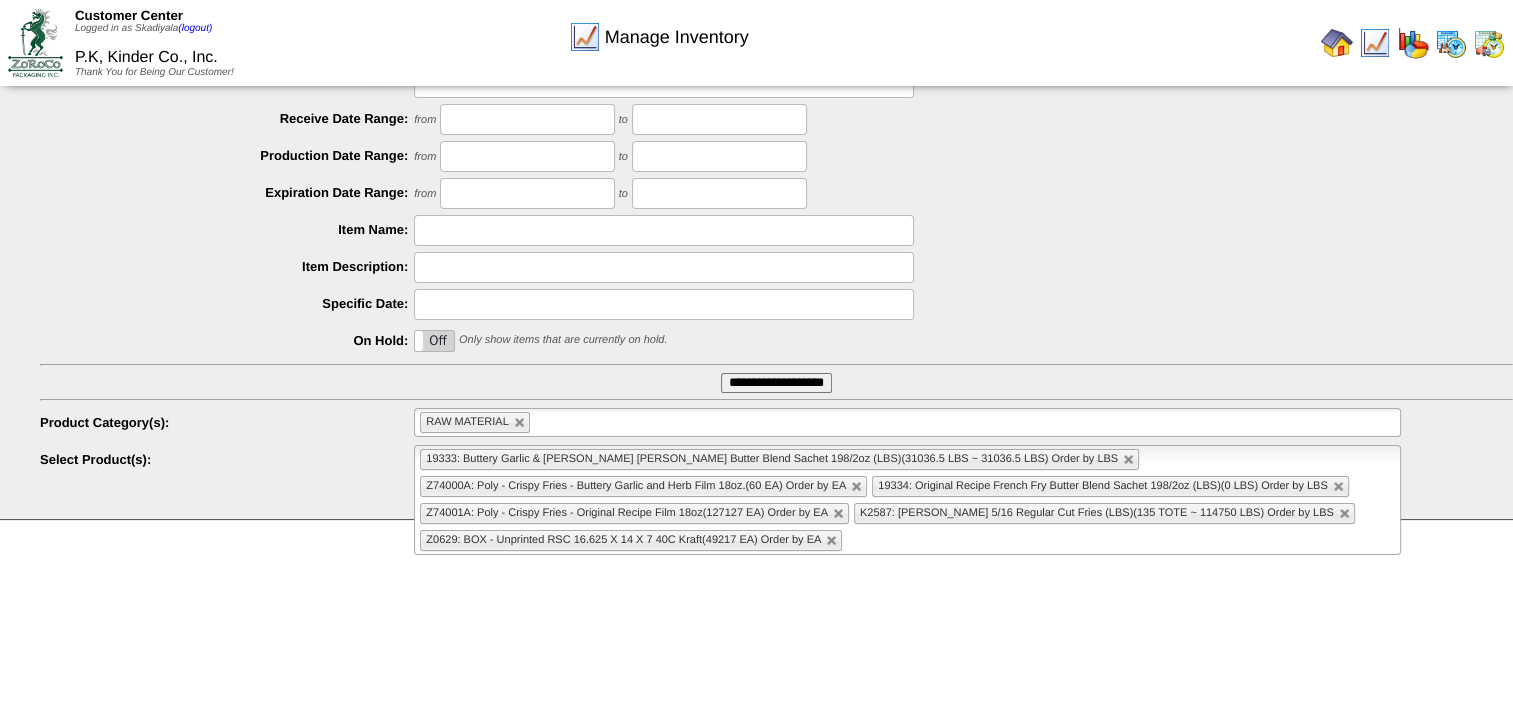 scroll, scrollTop: 284, scrollLeft: 0, axis: vertical 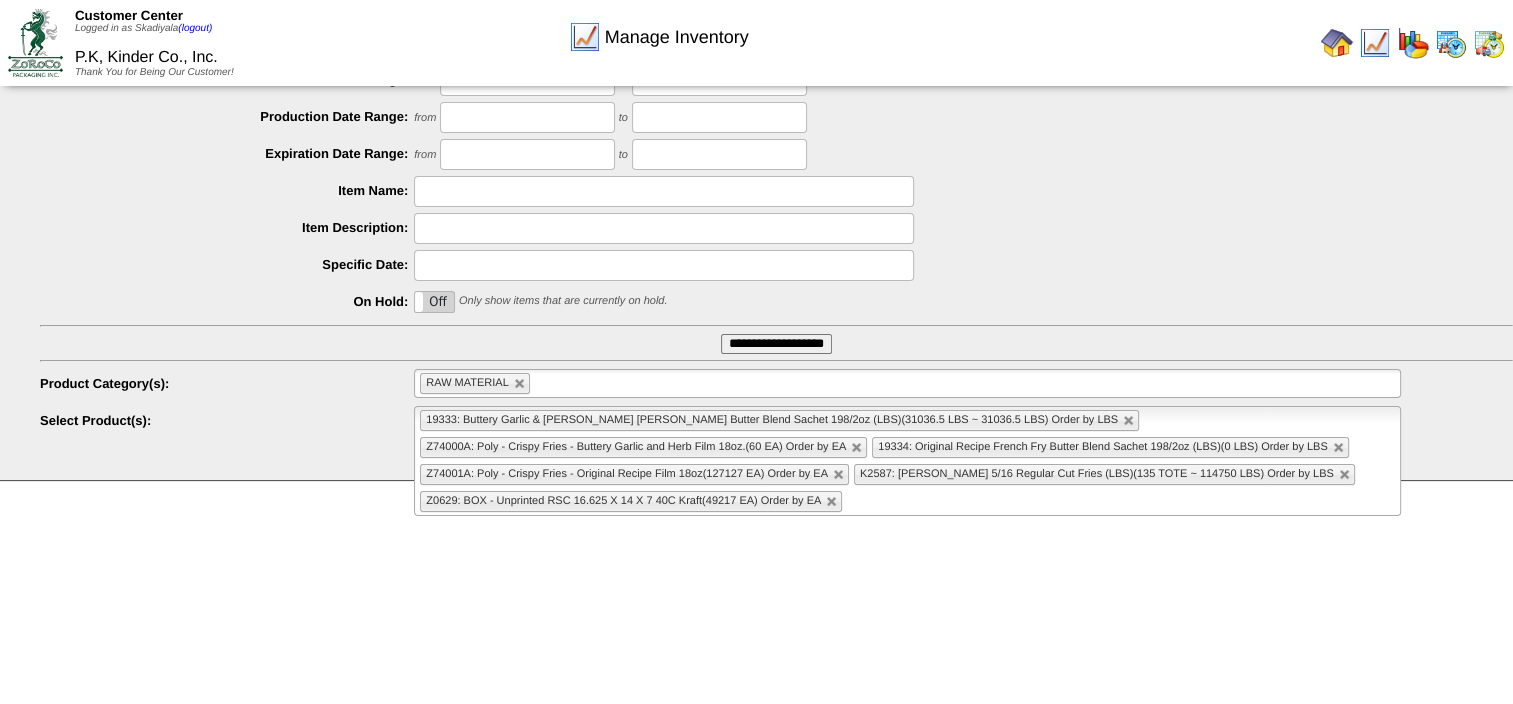 click at bounding box center (1337, 43) 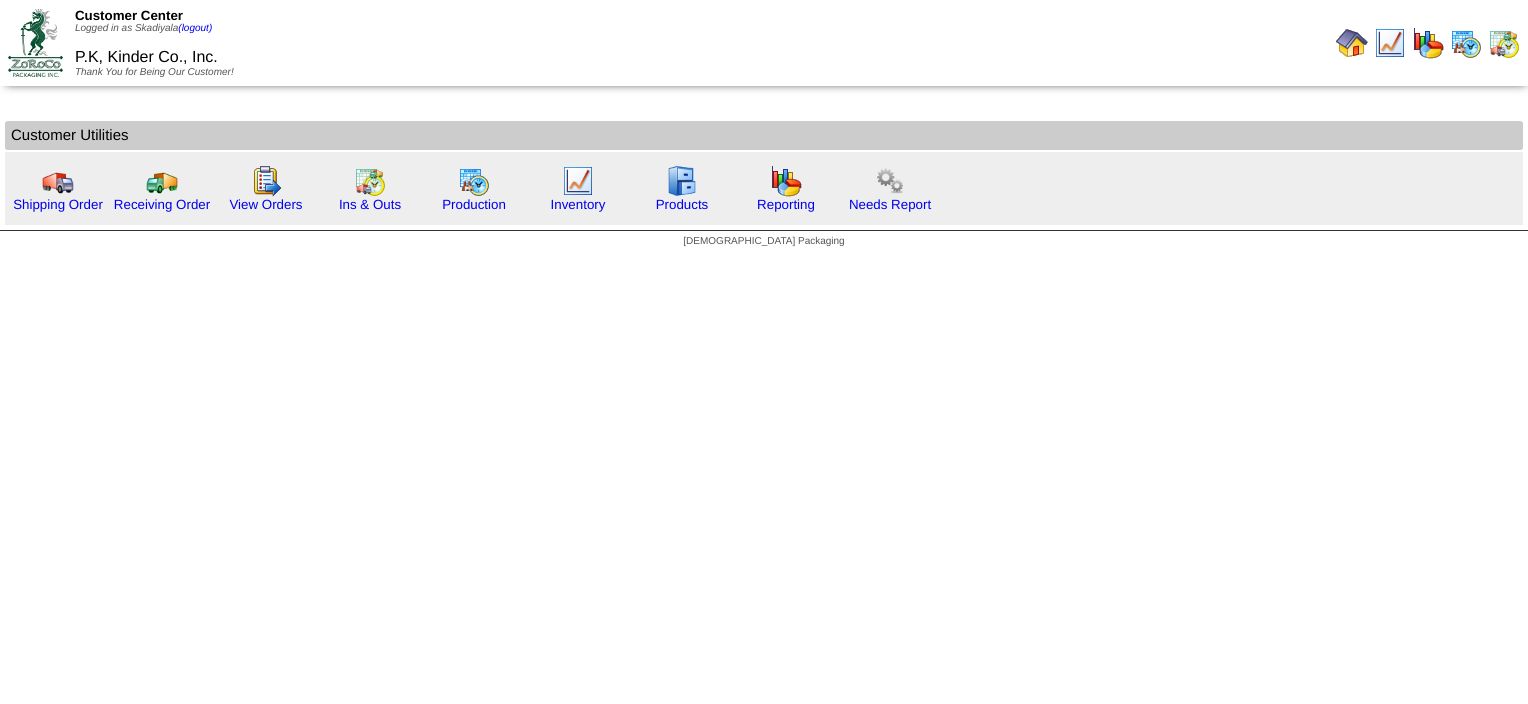 scroll, scrollTop: 0, scrollLeft: 0, axis: both 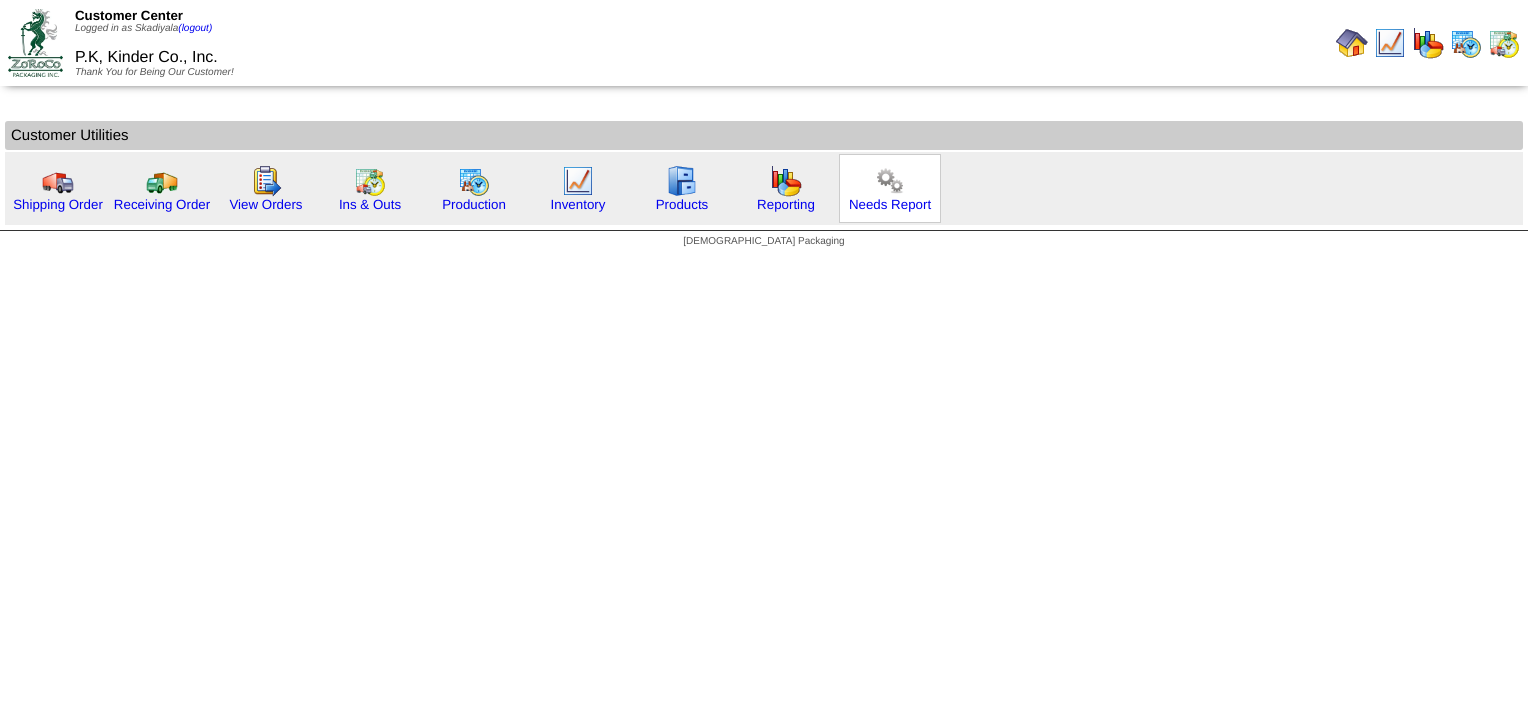 click at bounding box center [890, 181] 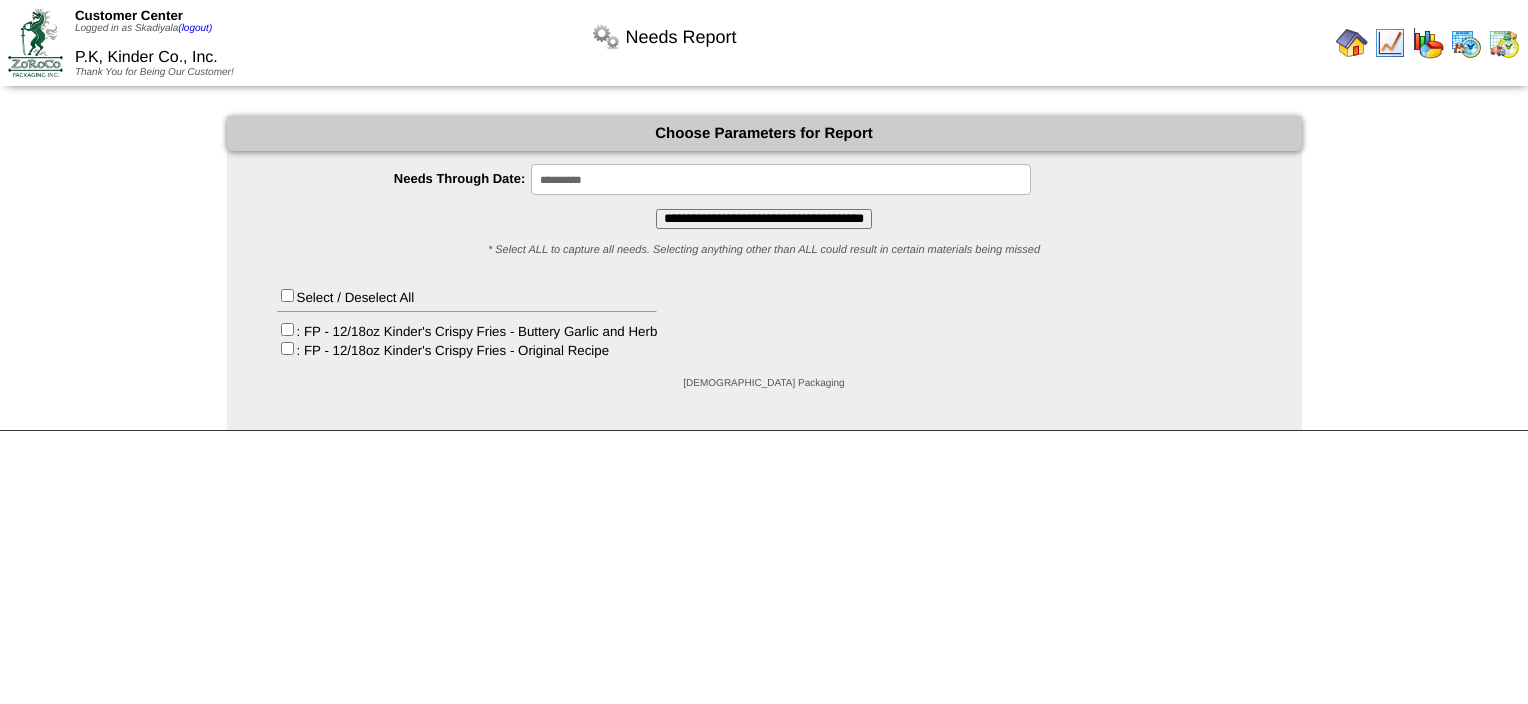 scroll, scrollTop: 0, scrollLeft: 0, axis: both 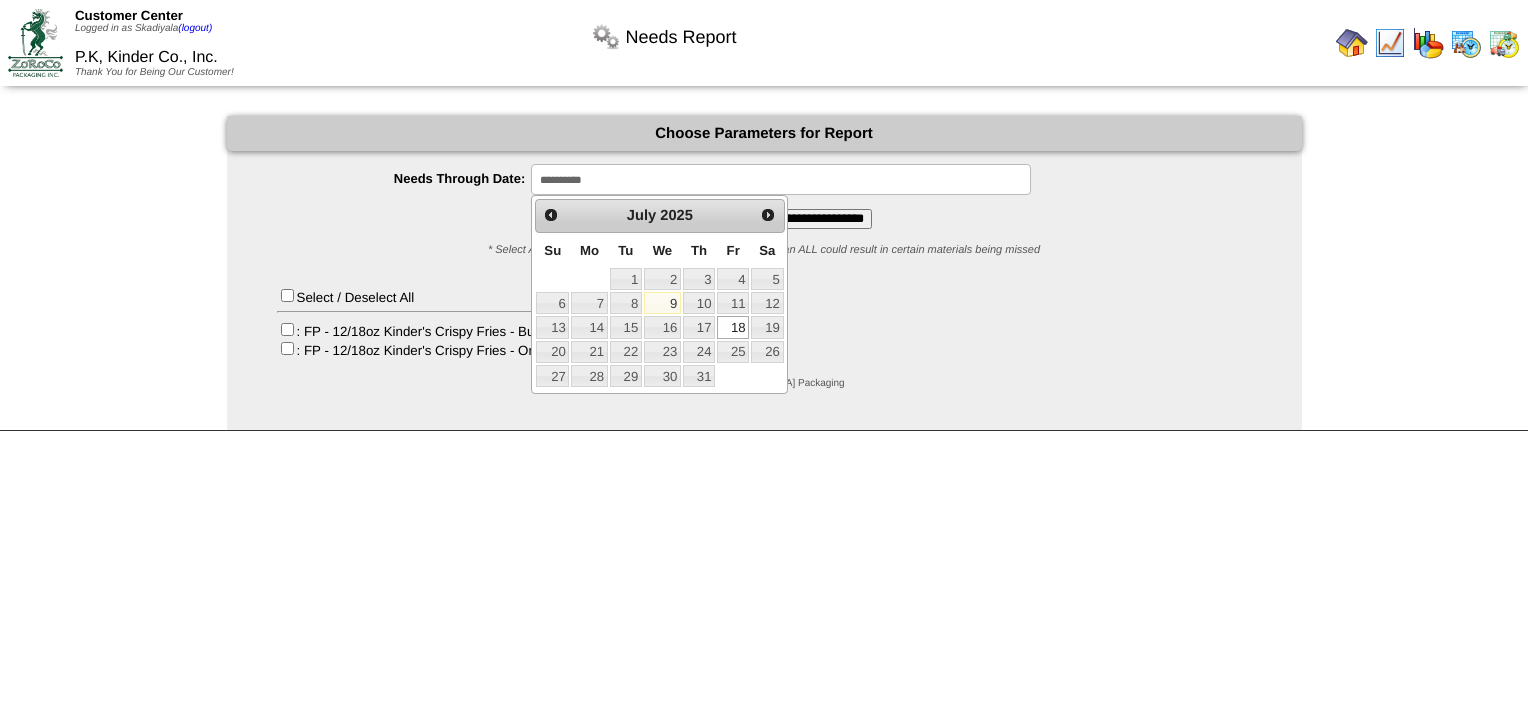 click on "**********" at bounding box center (764, 244) 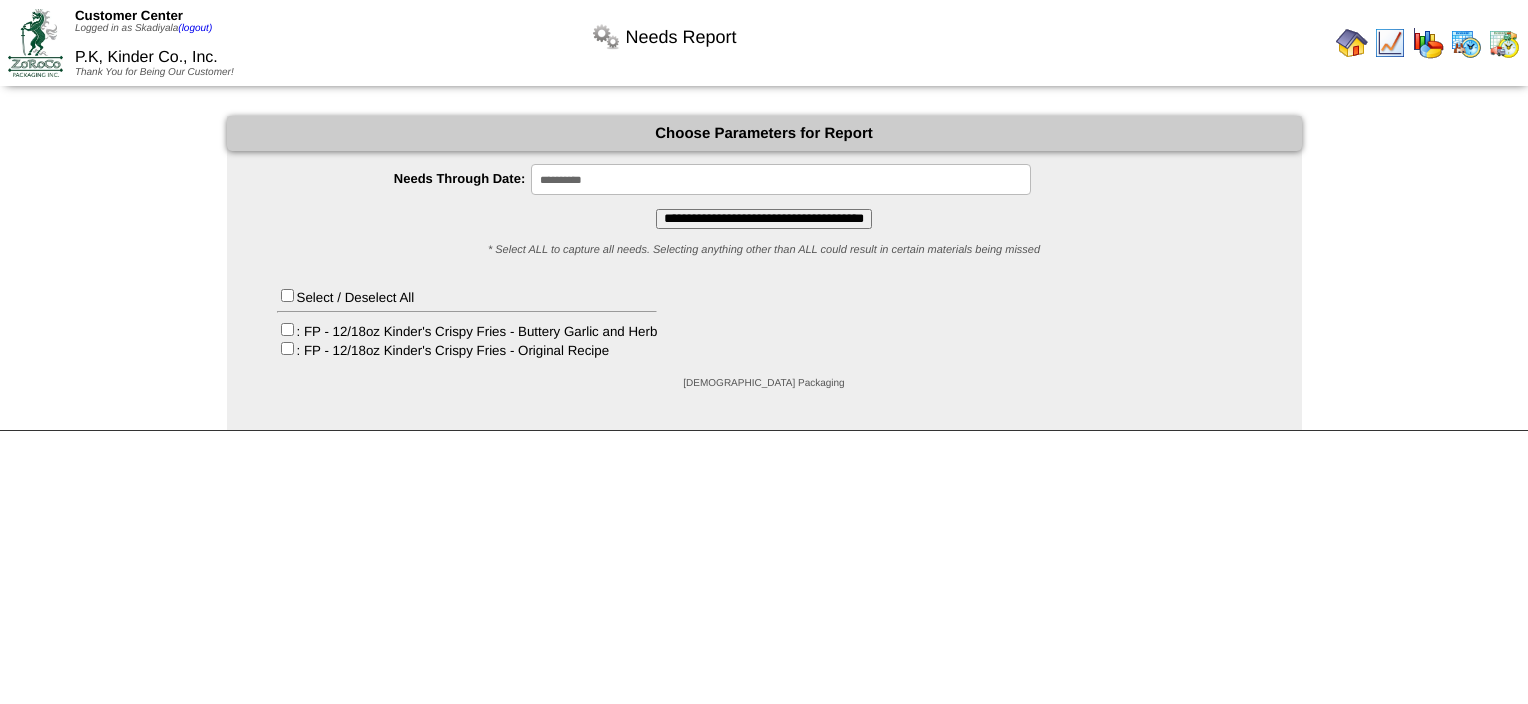 click on "**********" at bounding box center [764, 219] 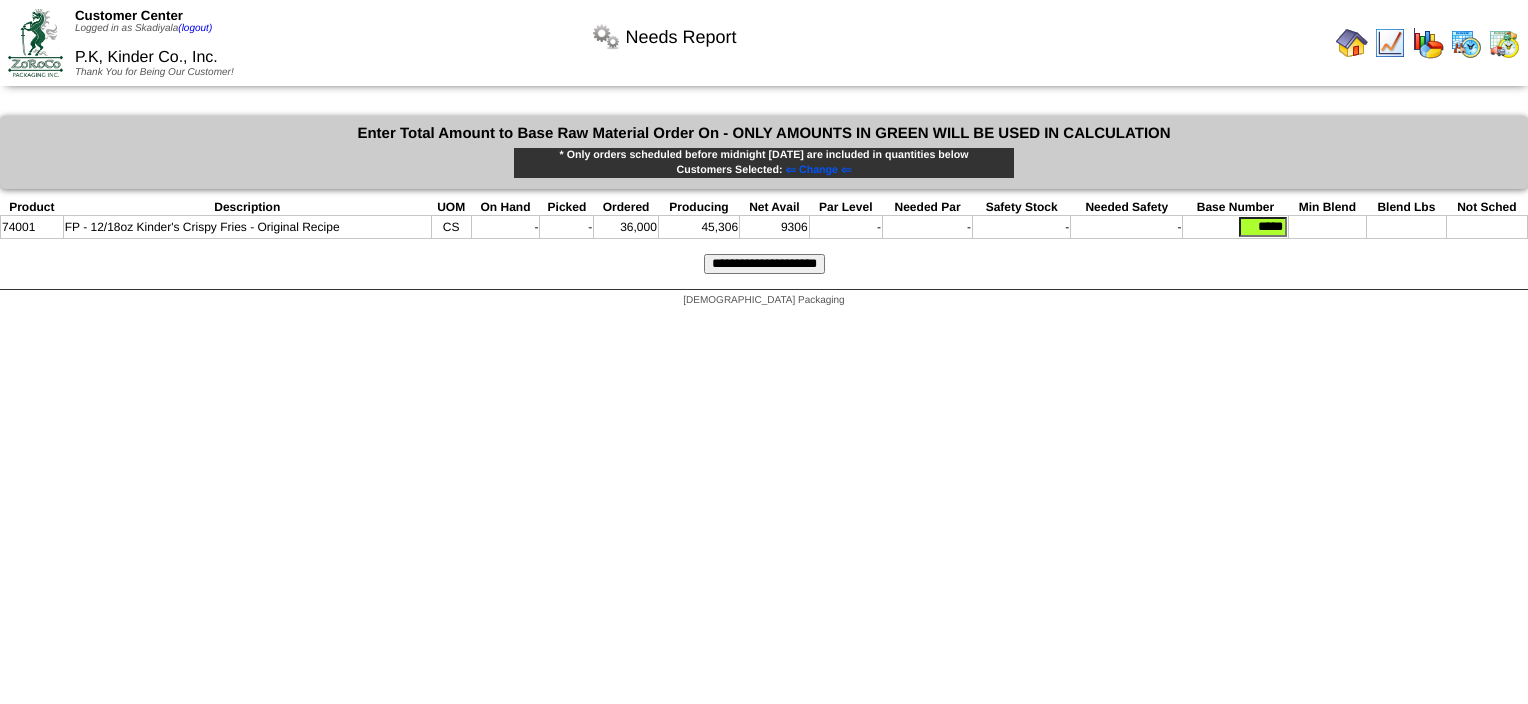 scroll, scrollTop: 0, scrollLeft: 0, axis: both 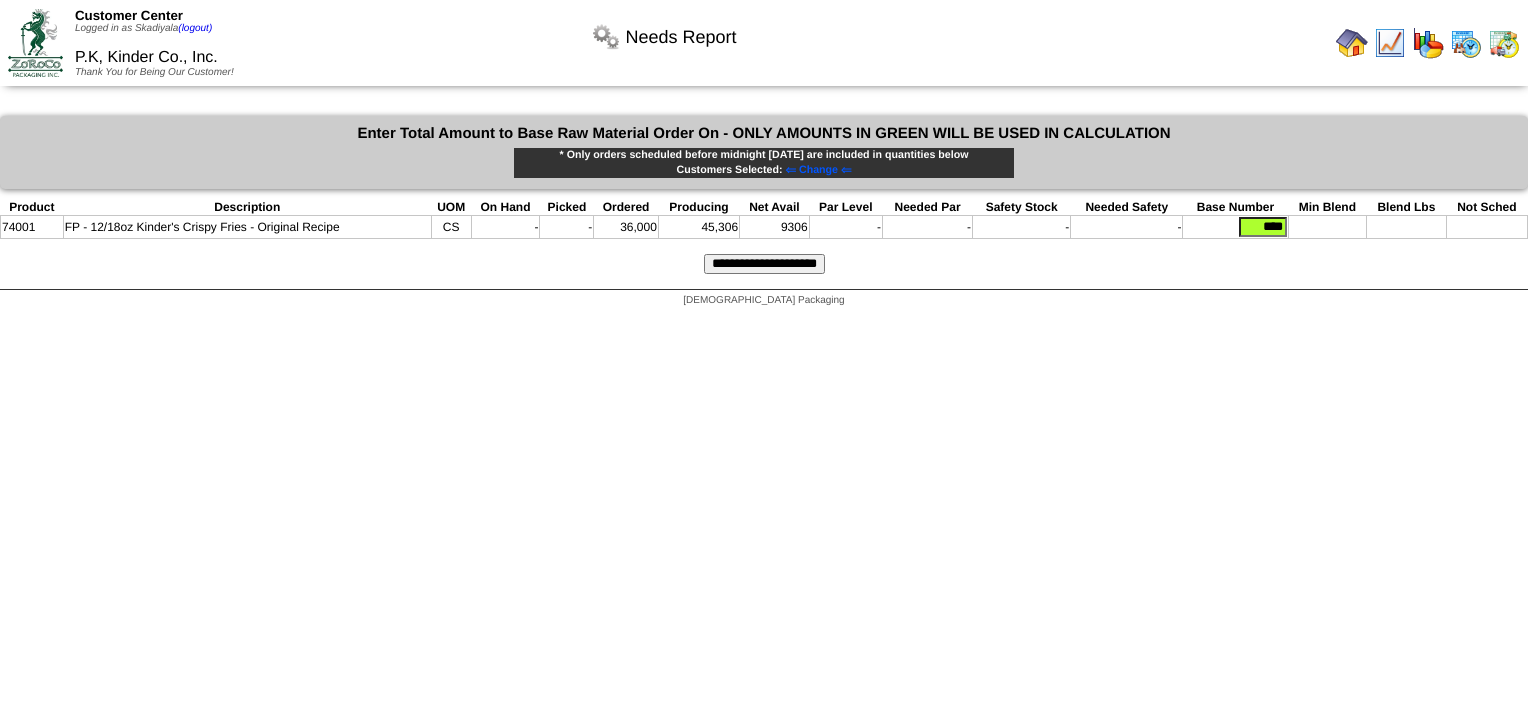 click on "****" at bounding box center [1263, 227] 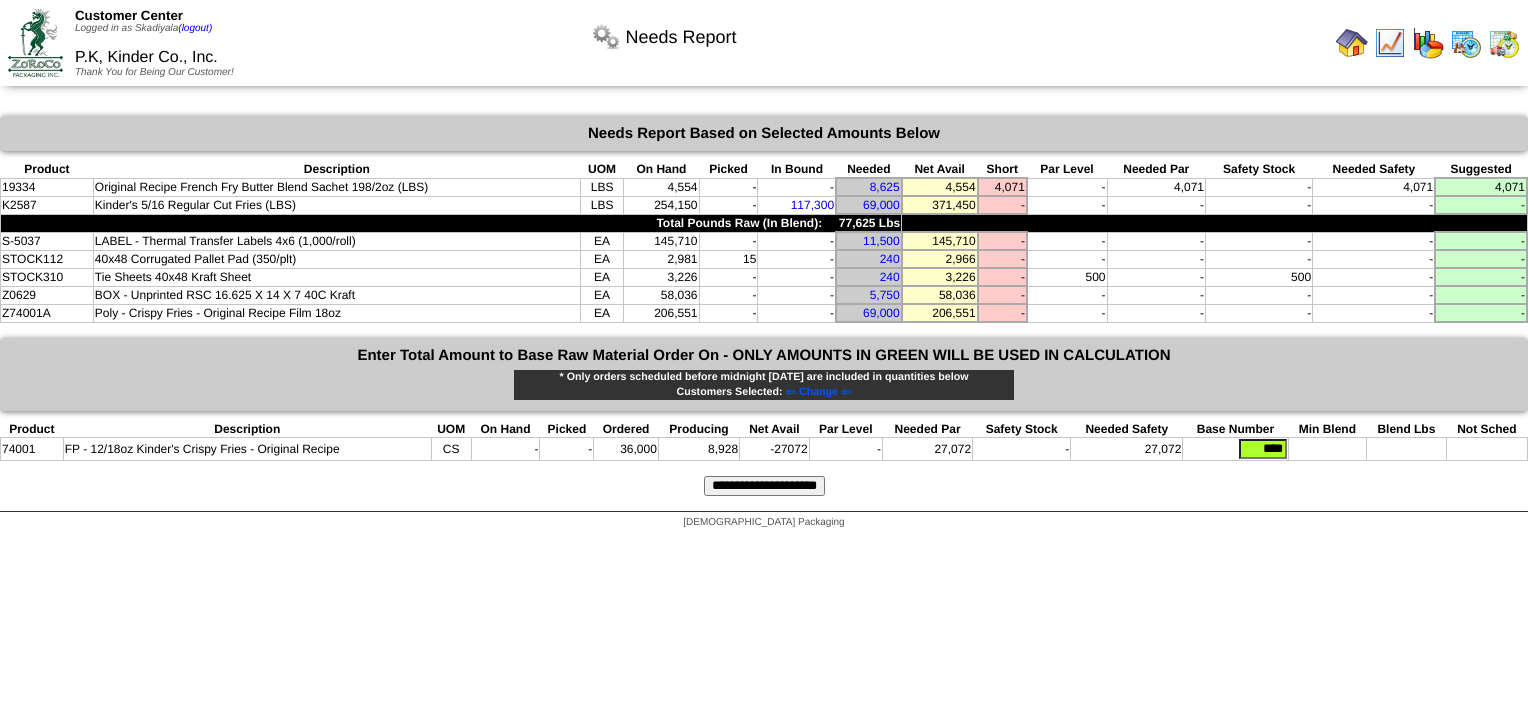 scroll, scrollTop: 0, scrollLeft: 0, axis: both 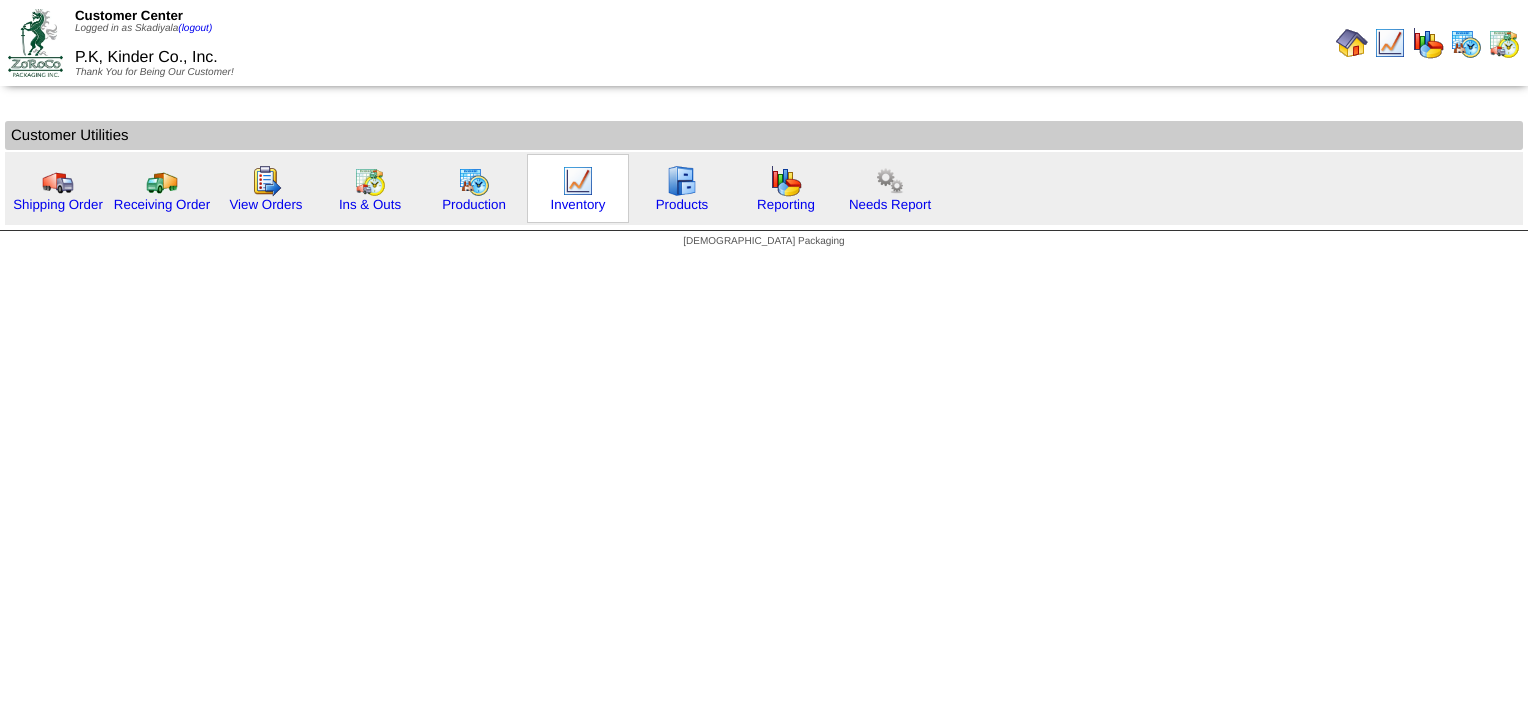 click on "Inventory" at bounding box center [578, 204] 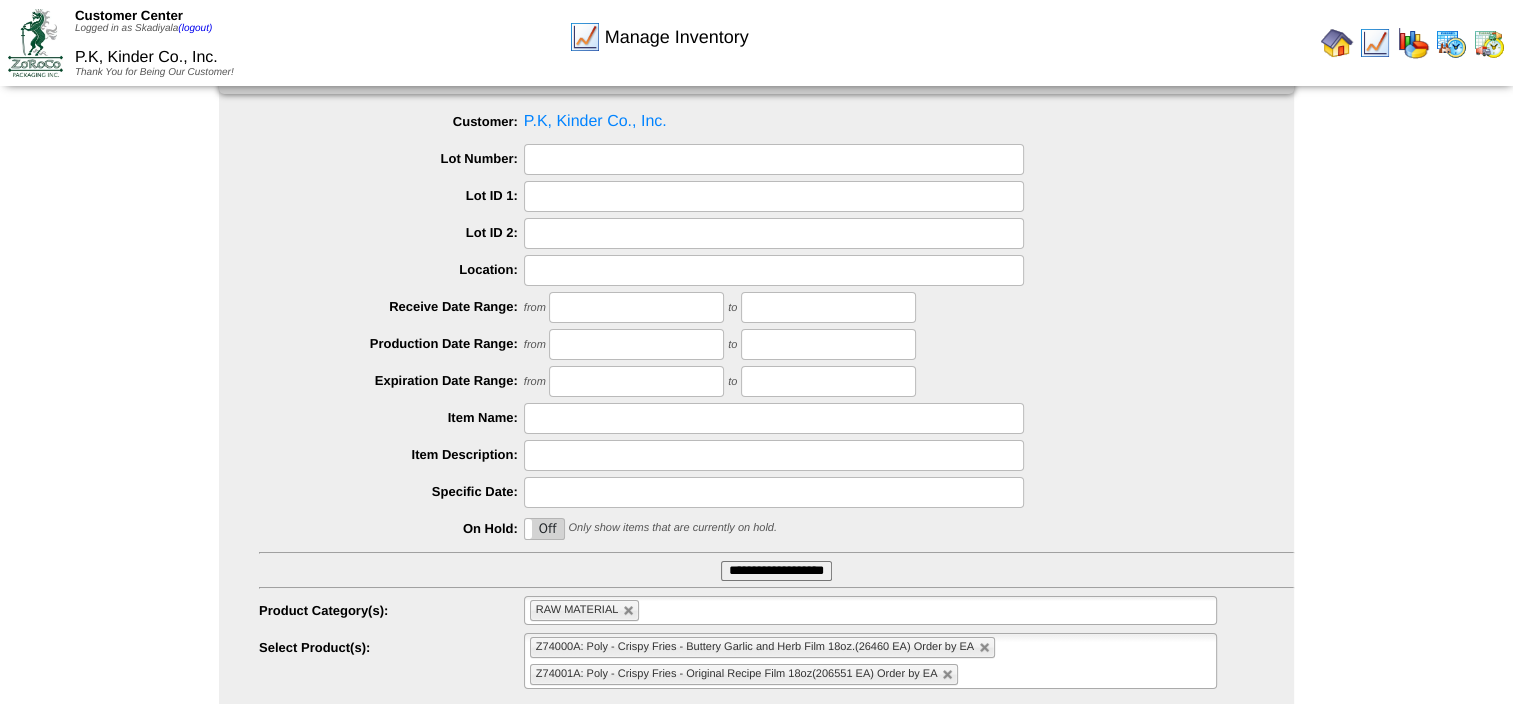 scroll, scrollTop: 88, scrollLeft: 0, axis: vertical 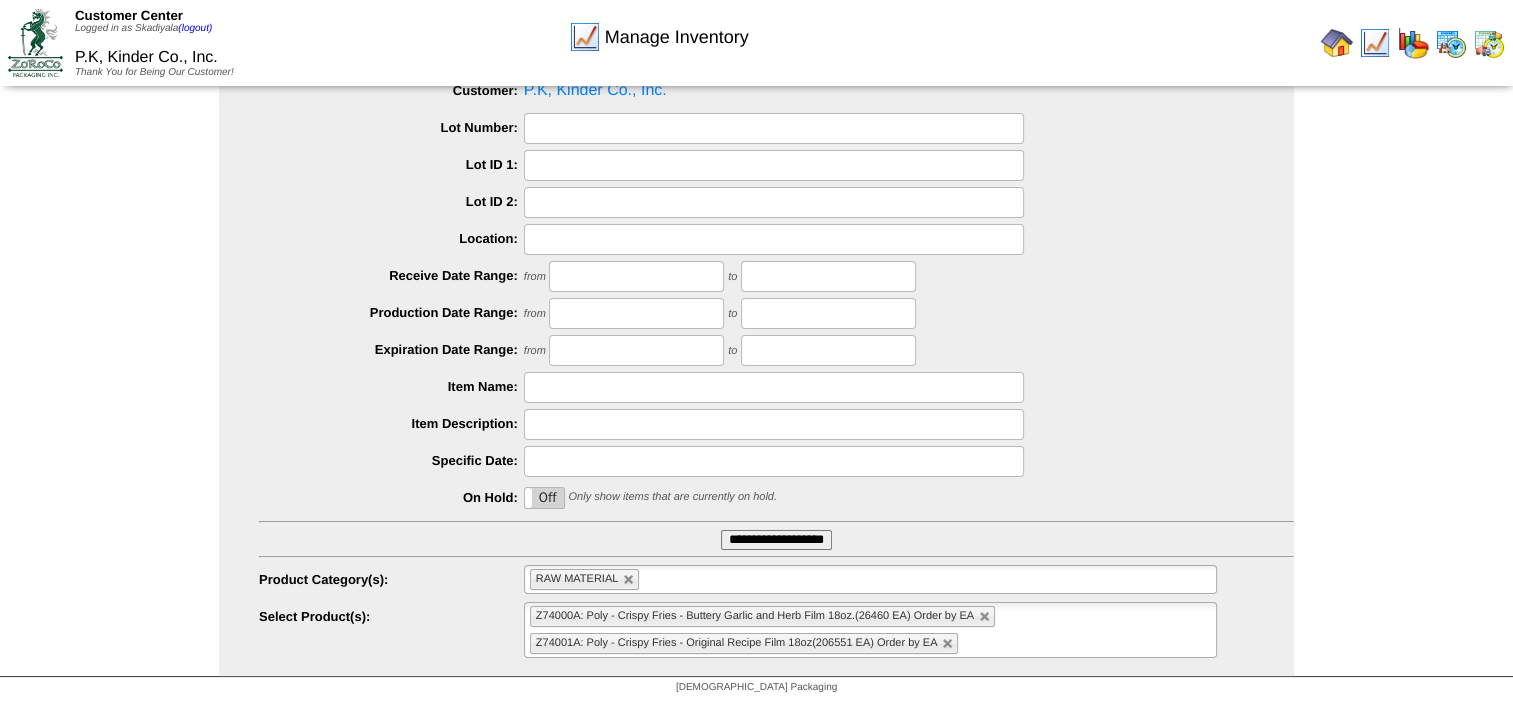 click on "**********" at bounding box center (776, 540) 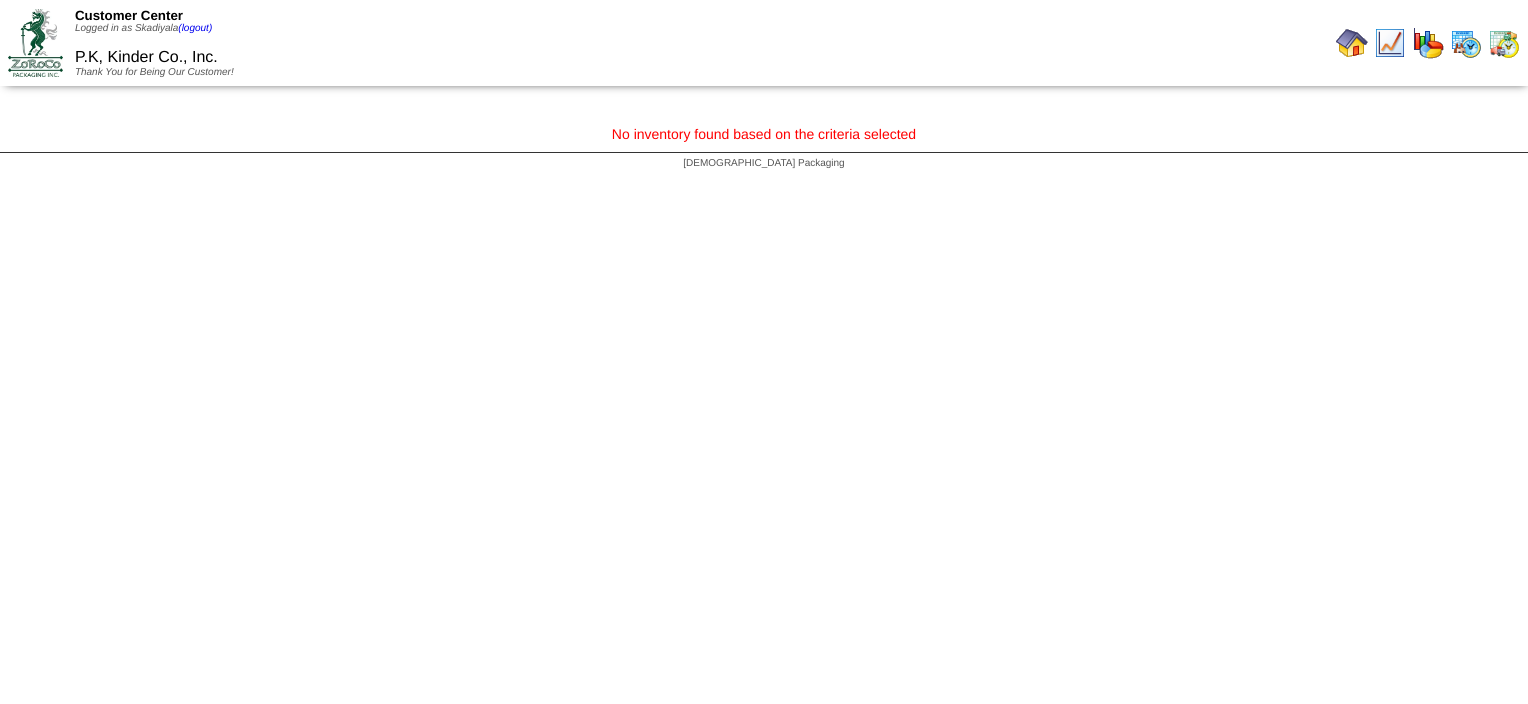 scroll, scrollTop: 0, scrollLeft: 0, axis: both 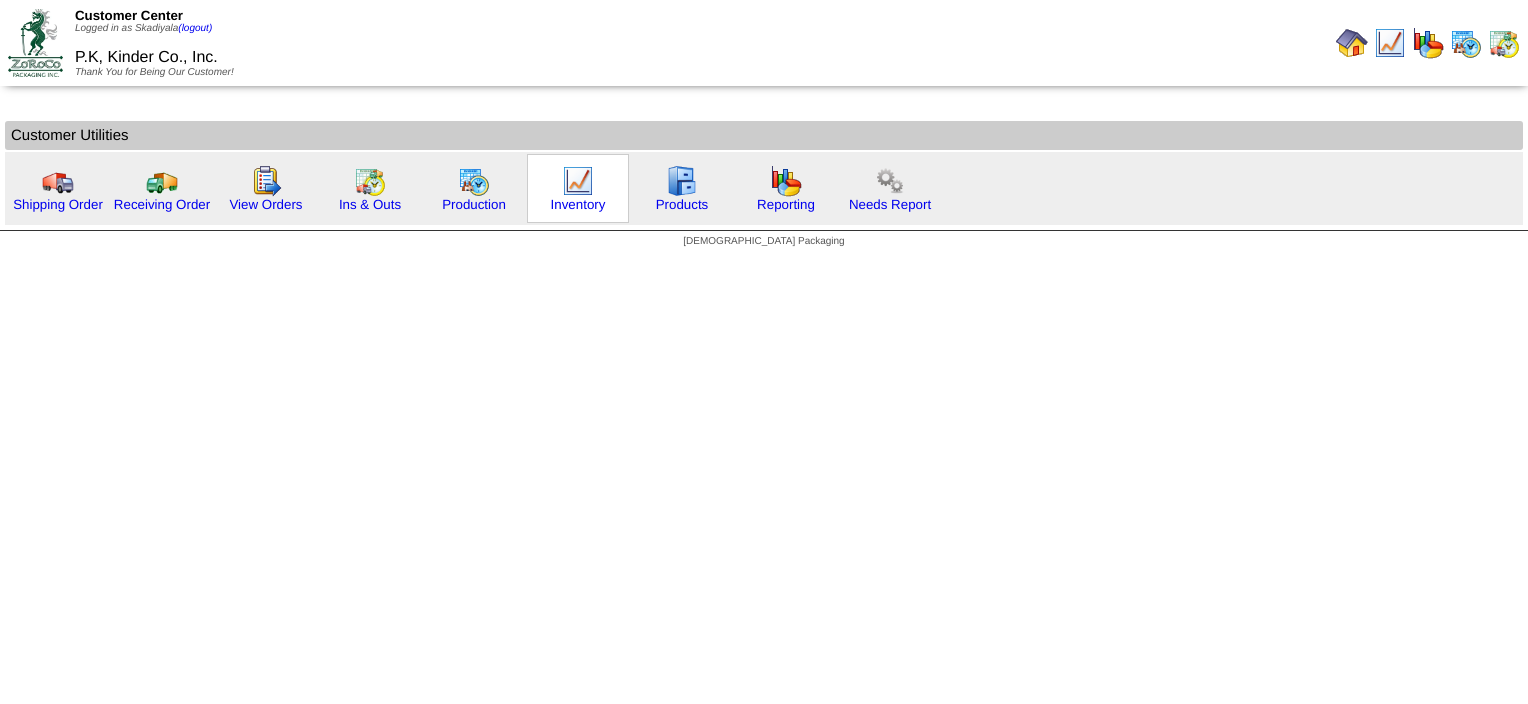 click at bounding box center (578, 181) 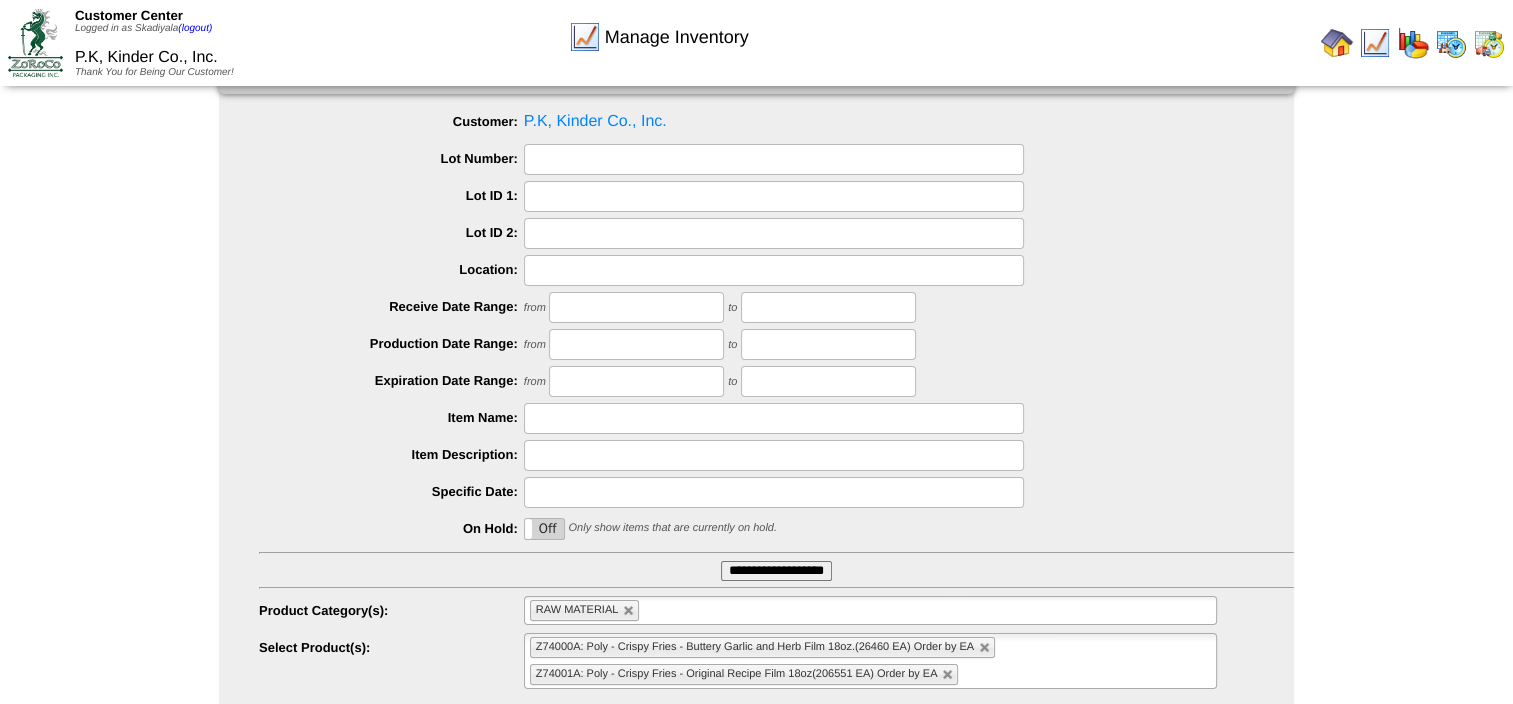 scroll, scrollTop: 88, scrollLeft: 0, axis: vertical 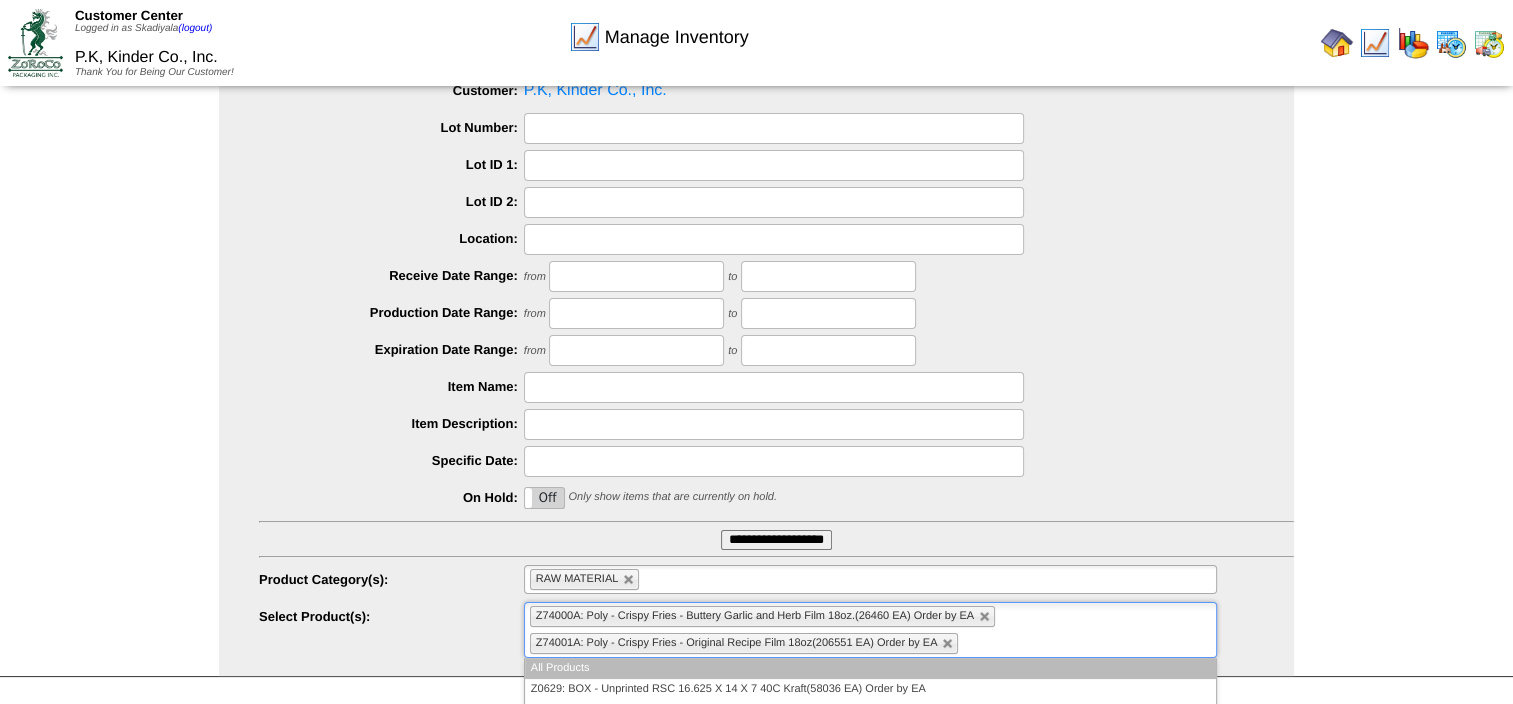 click on "Z74001A: Poly - Crispy Fries - Original Recipe Film 18oz(206551 EA) Order by EA" at bounding box center [744, 643] 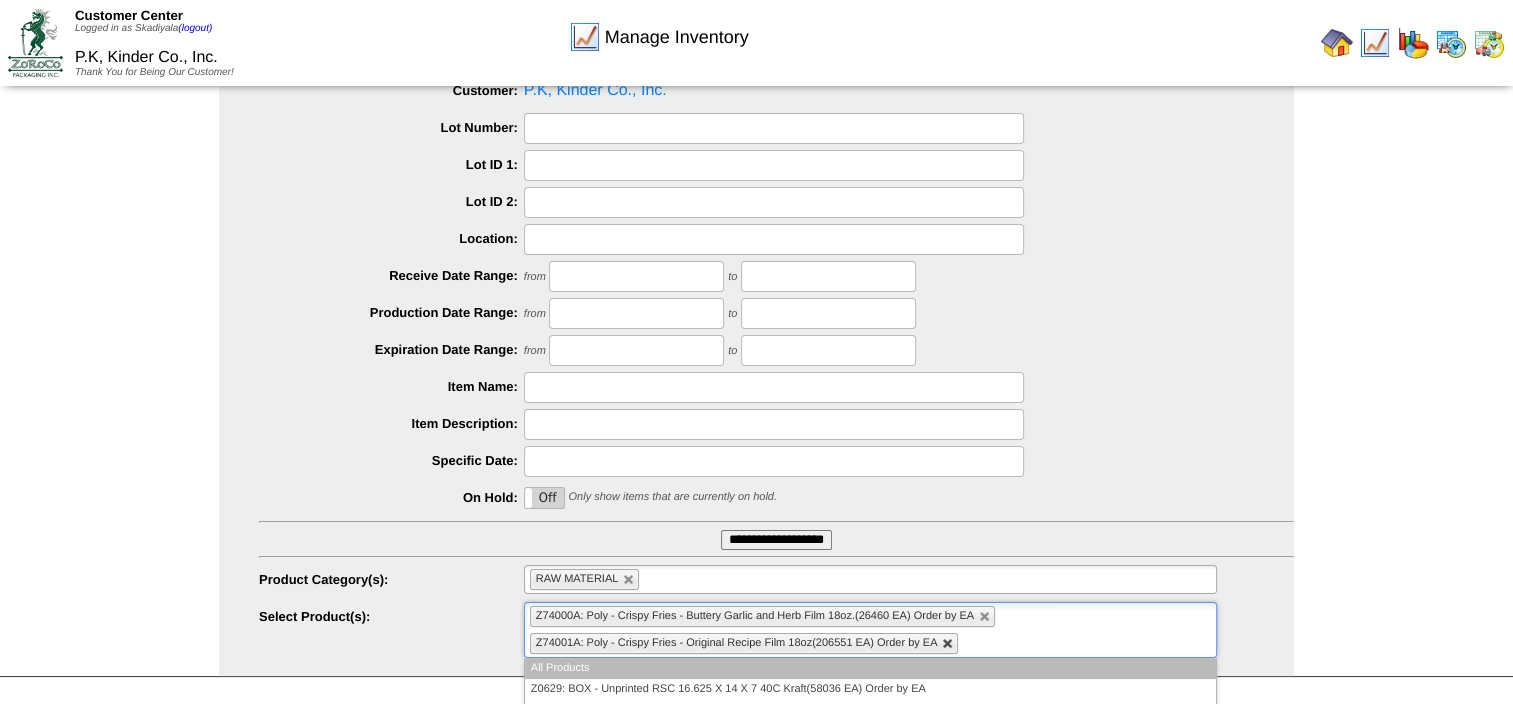 click at bounding box center (948, 644) 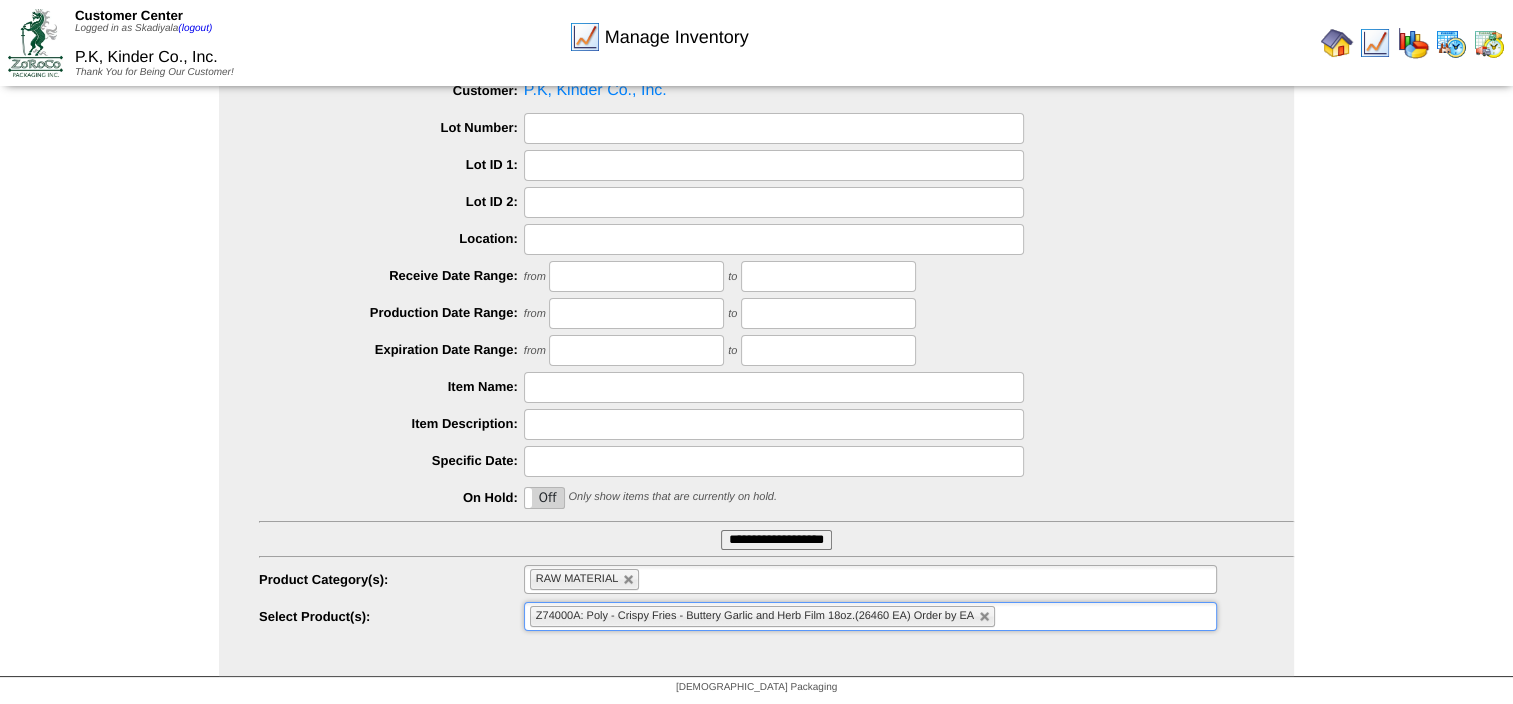 click on "Manage Inventory
Select Inventory Parameters
Customer:
P.K, Kinder Co., Inc.
Lot Number:
Lot ID 1:
Lot ID 2:
Location:
Receive Date Range:
from
to
from  On" at bounding box center (756, 352) 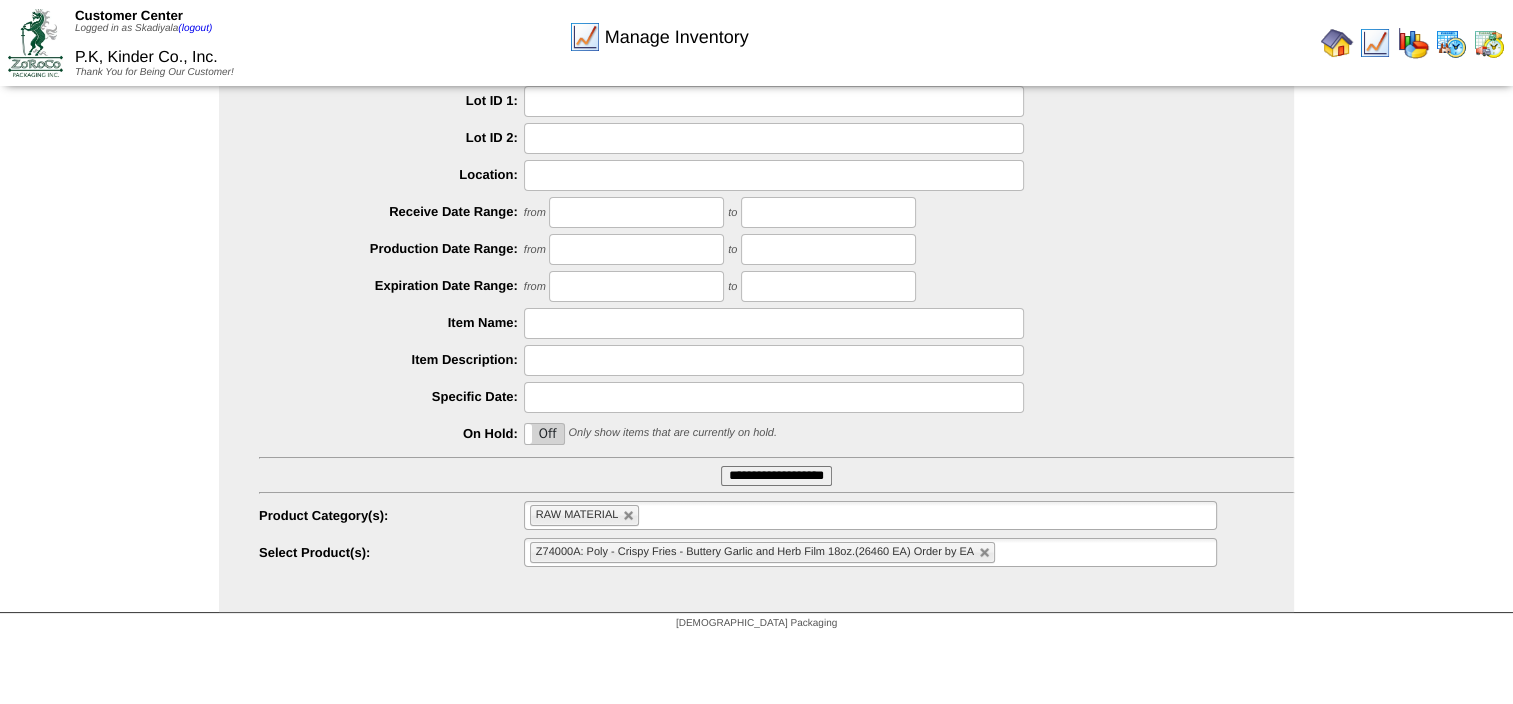 scroll, scrollTop: 204, scrollLeft: 0, axis: vertical 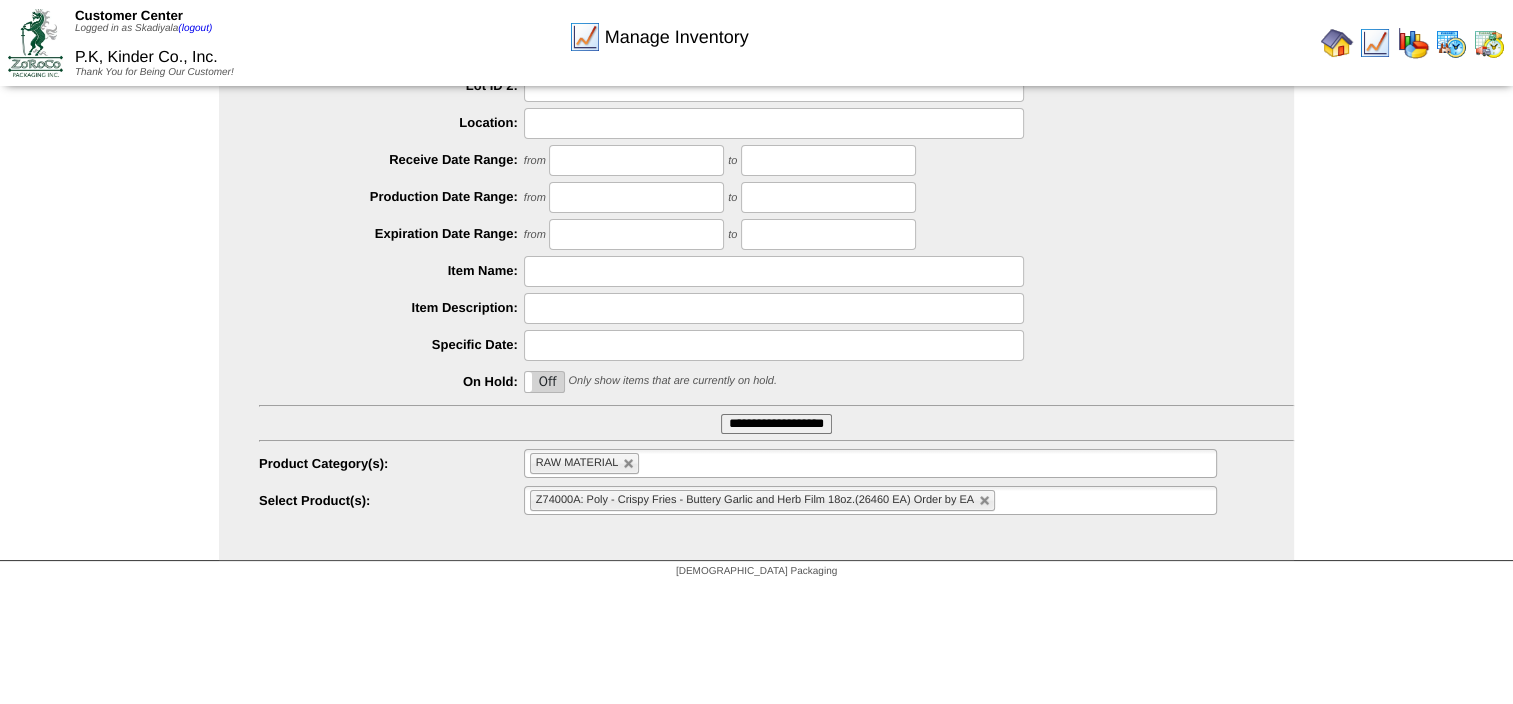 click on "**********" at bounding box center [776, 424] 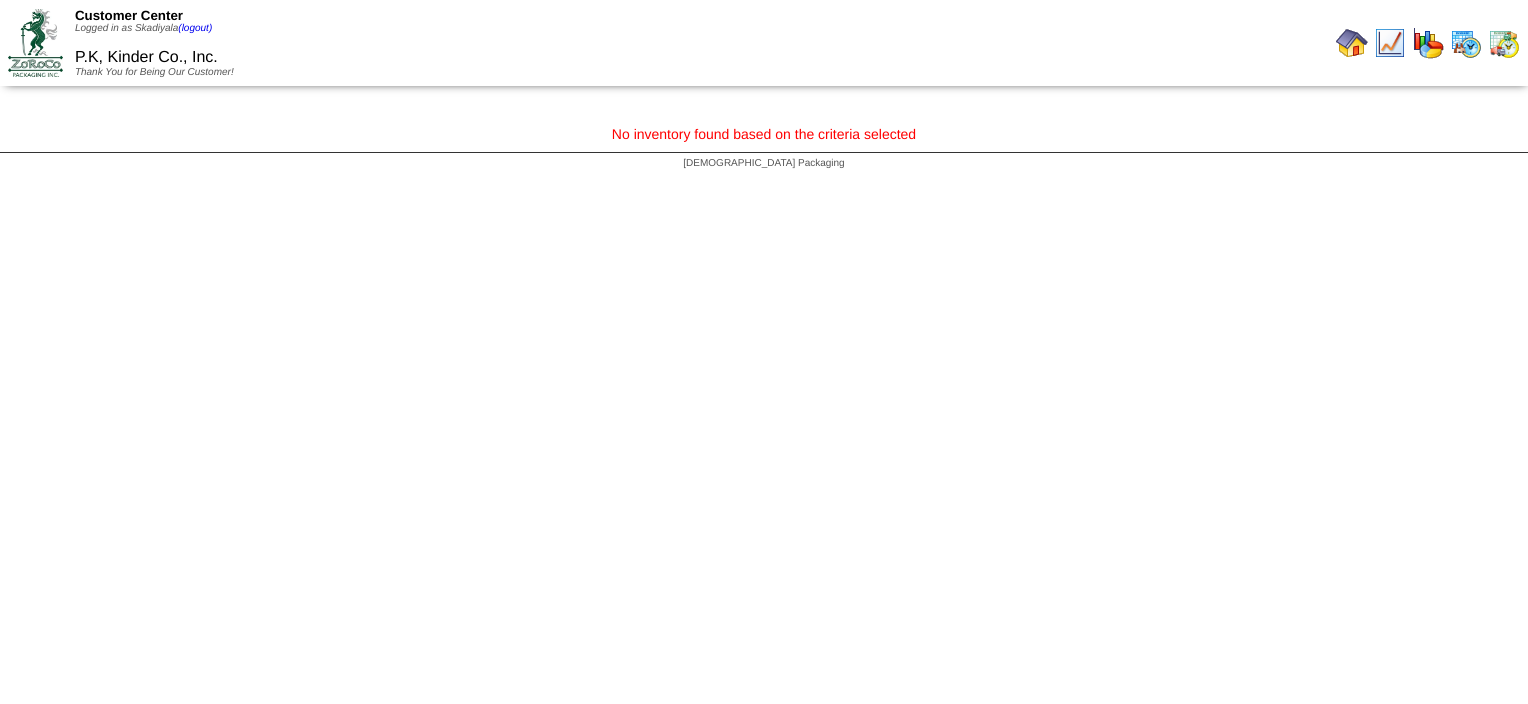 scroll, scrollTop: 0, scrollLeft: 0, axis: both 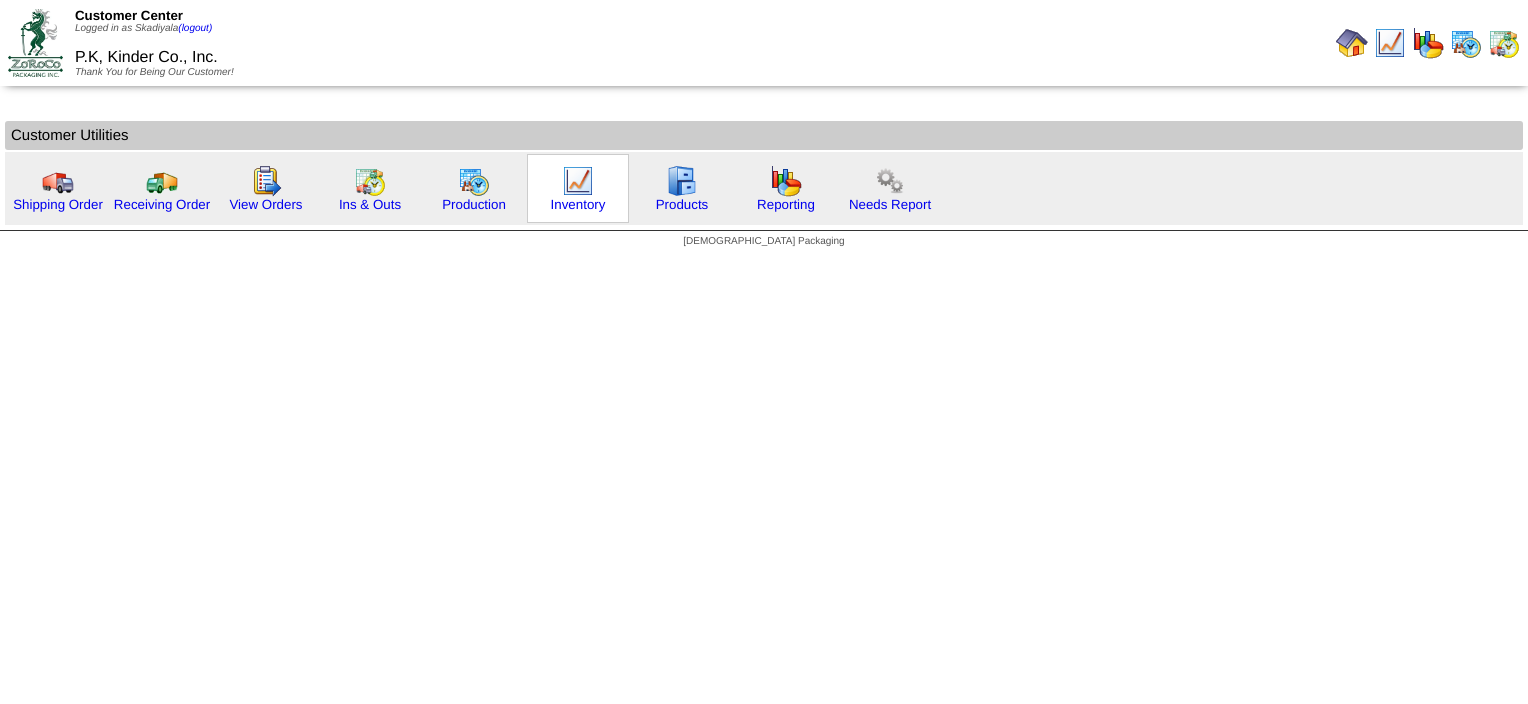 click at bounding box center [578, 181] 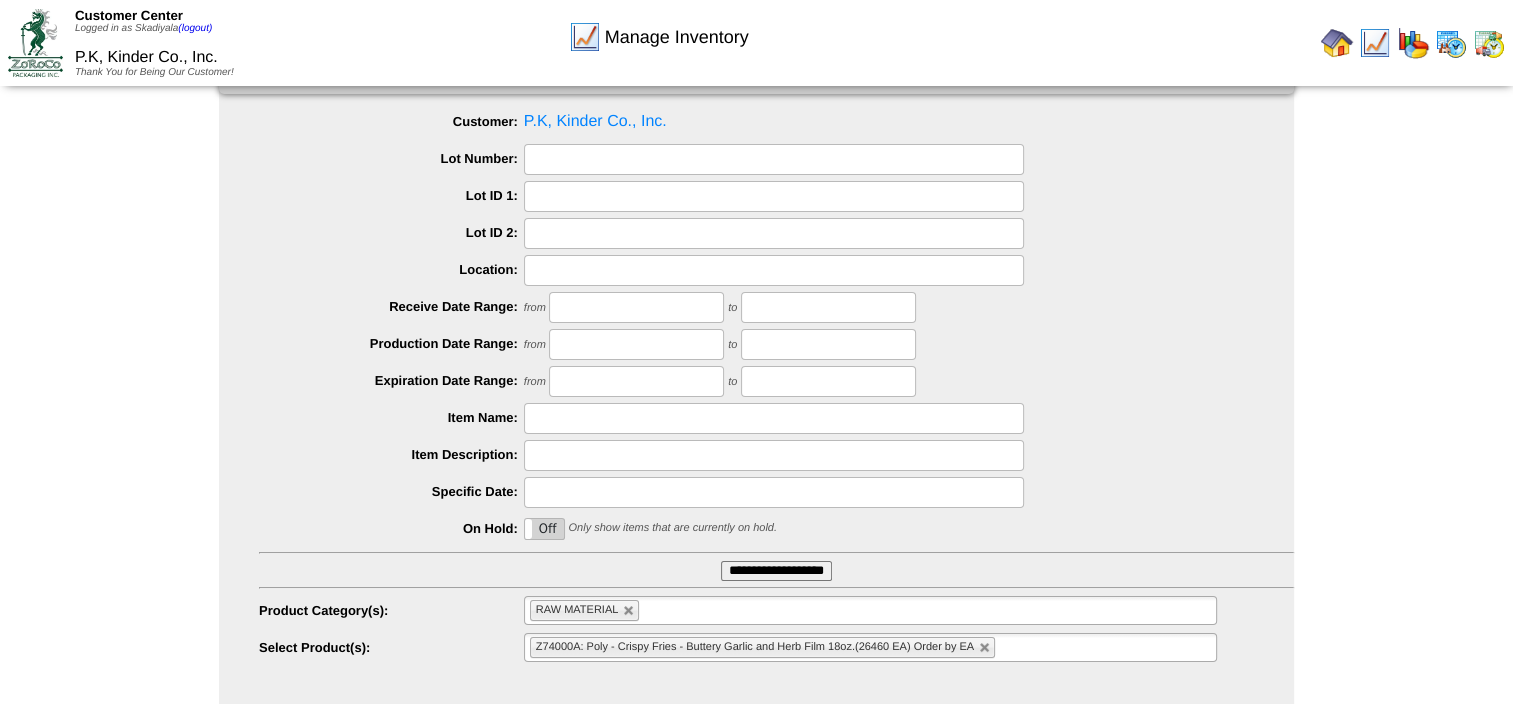 scroll, scrollTop: 88, scrollLeft: 0, axis: vertical 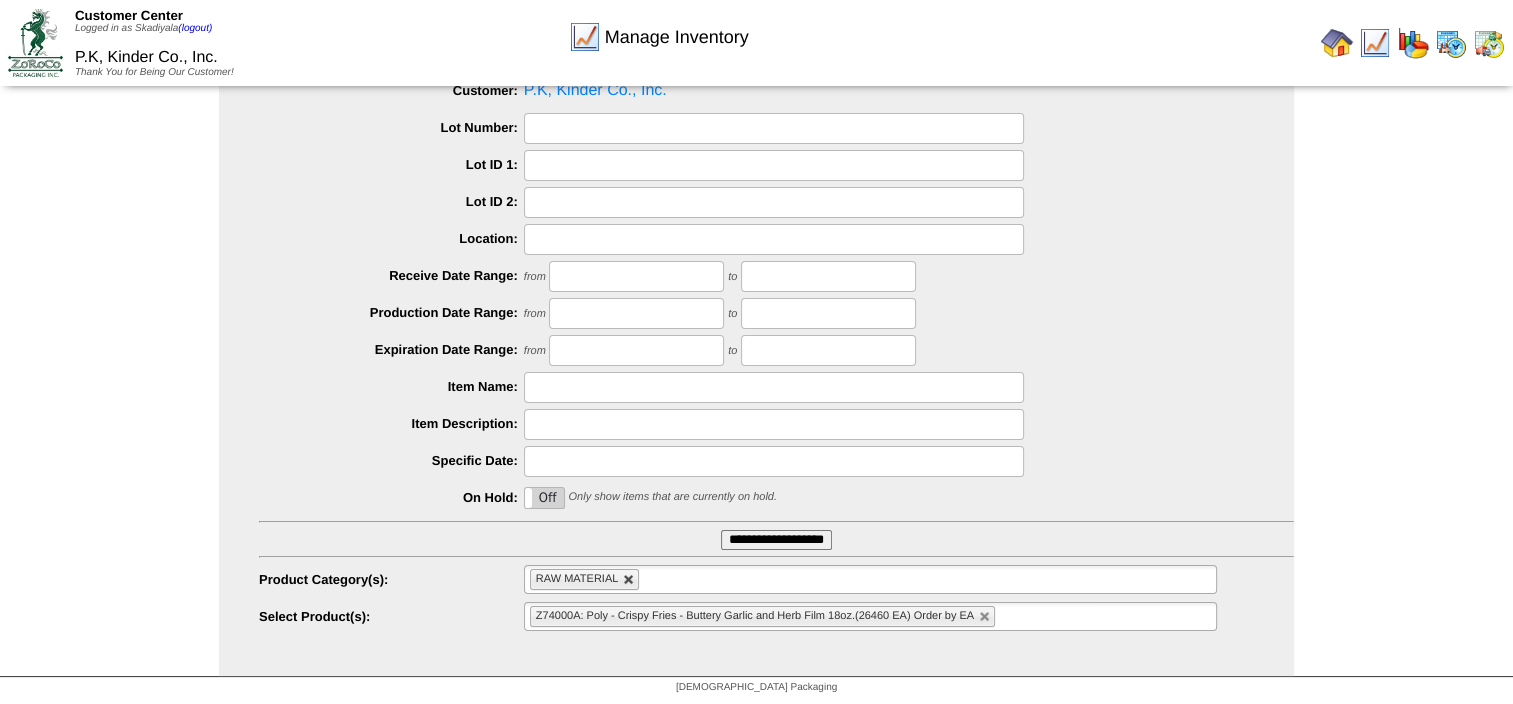 click at bounding box center (629, 580) 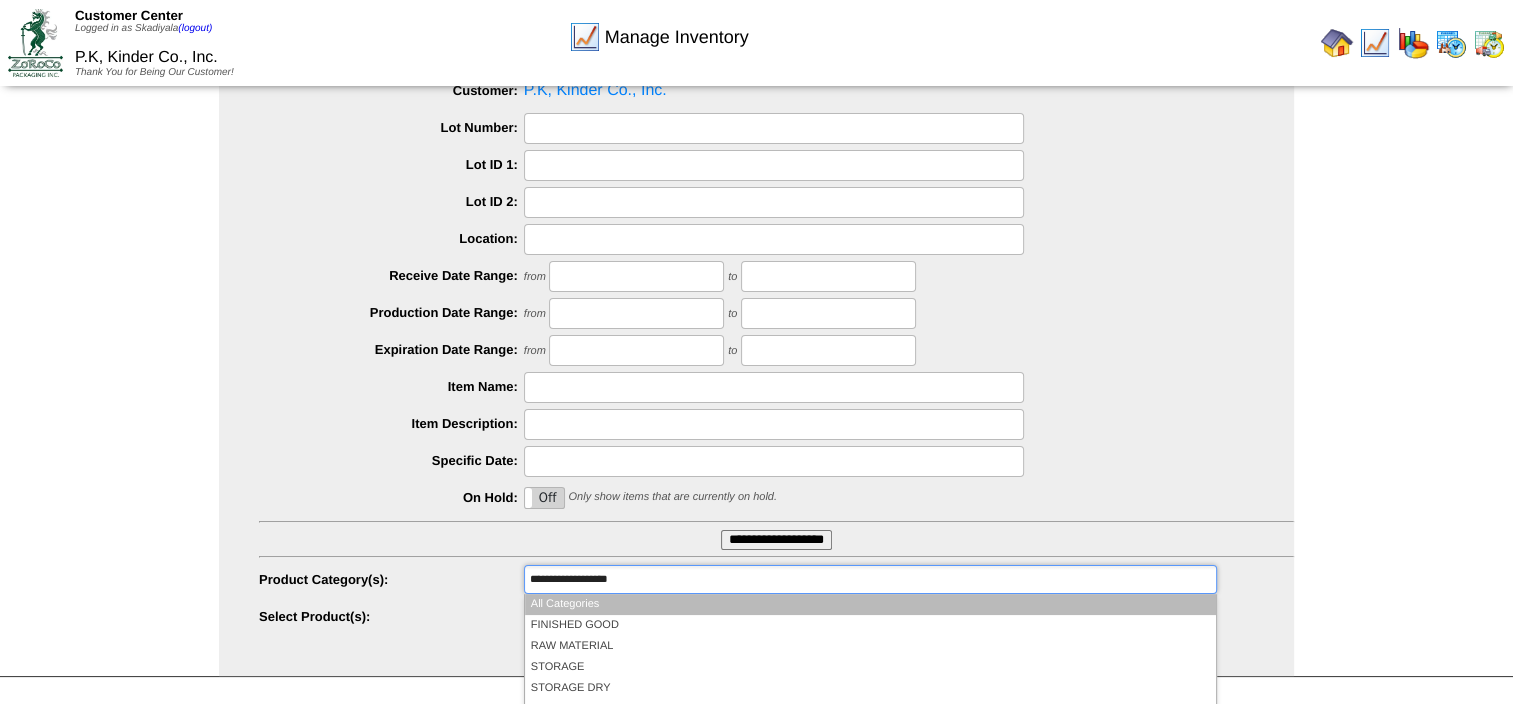type 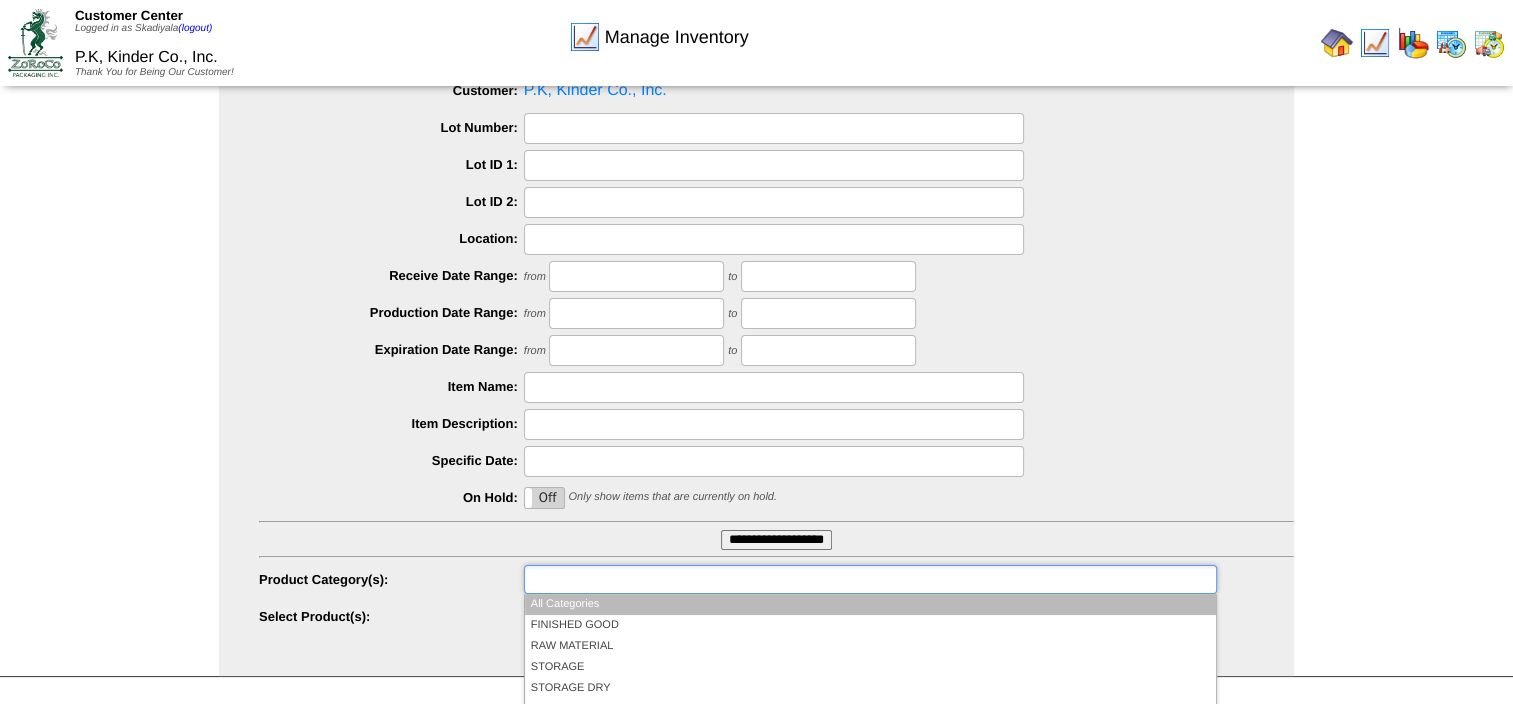 click at bounding box center (870, 579) 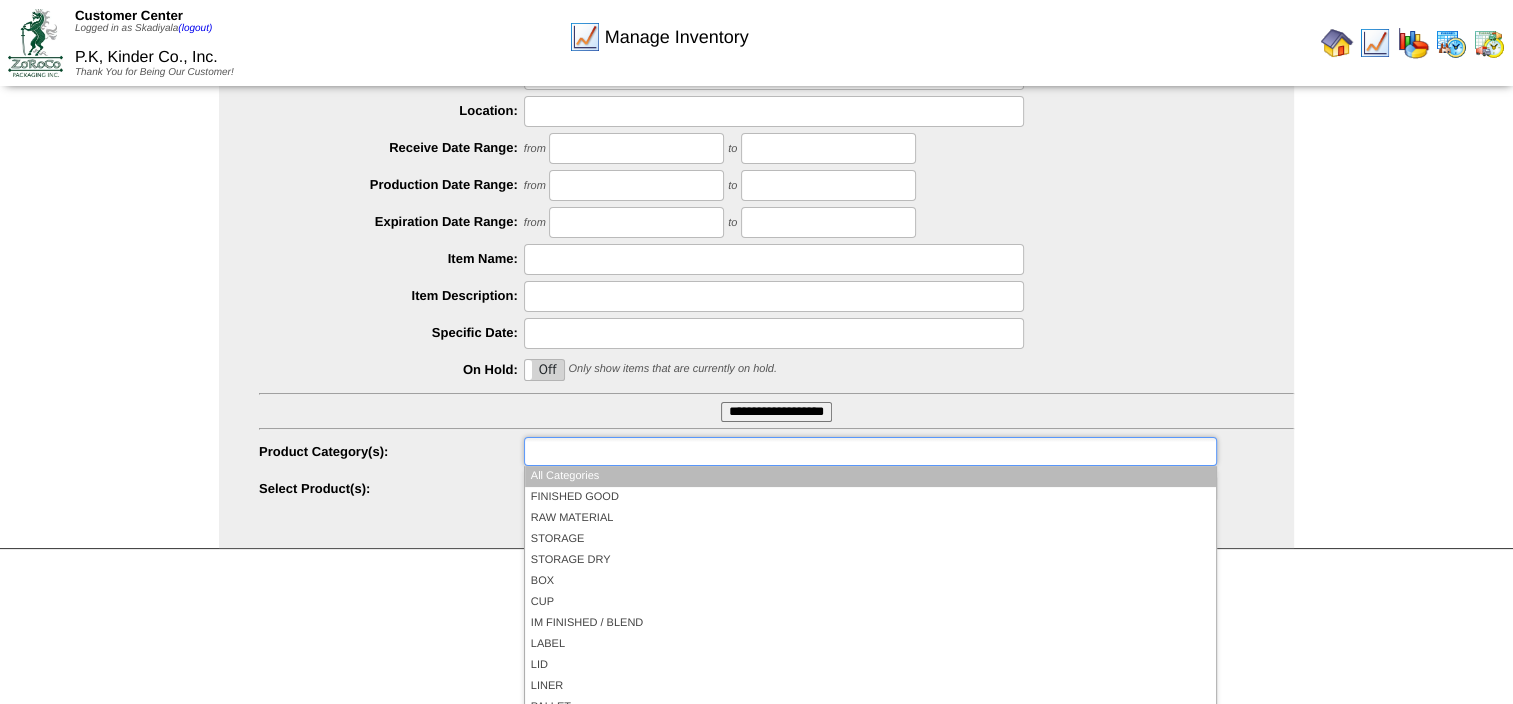 scroll, scrollTop: 218, scrollLeft: 0, axis: vertical 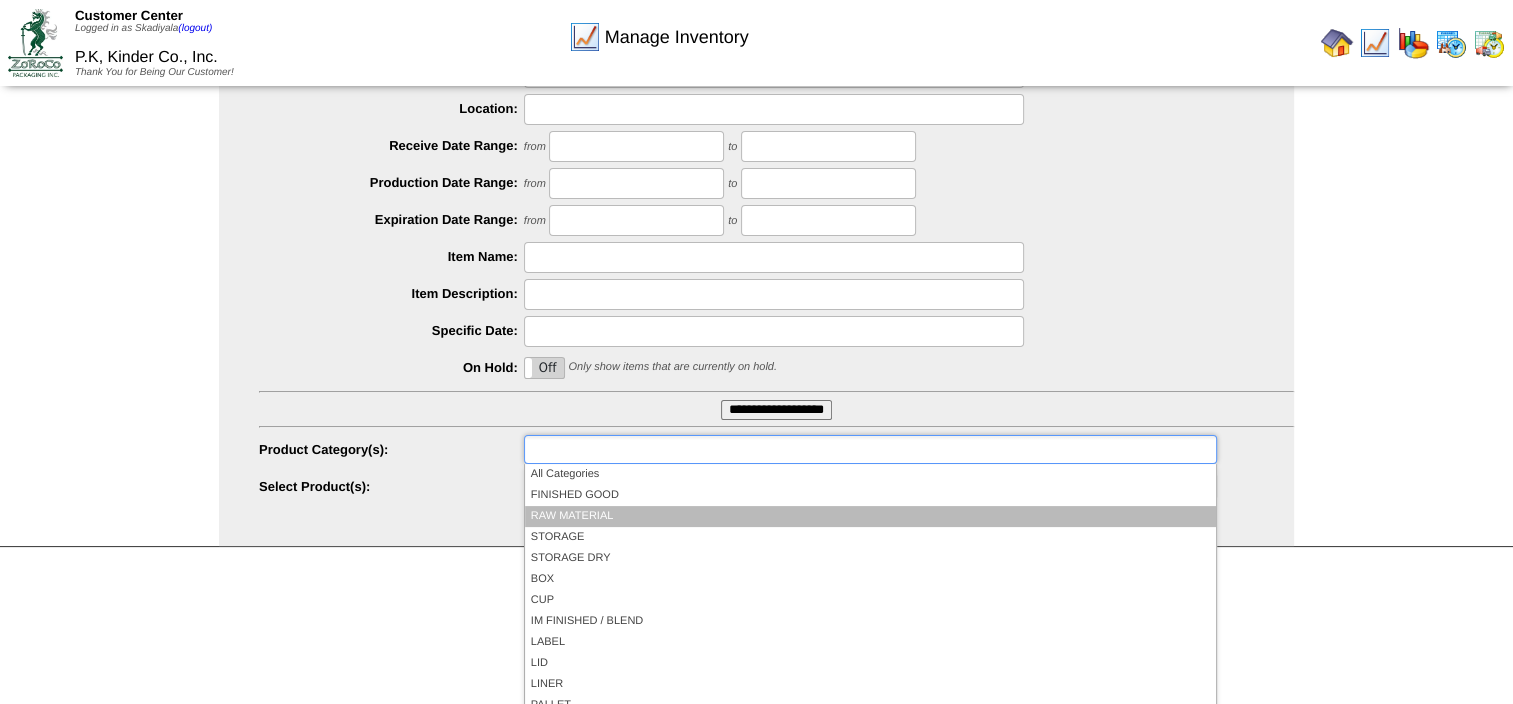 click on "RAW MATERIAL" at bounding box center (870, 516) 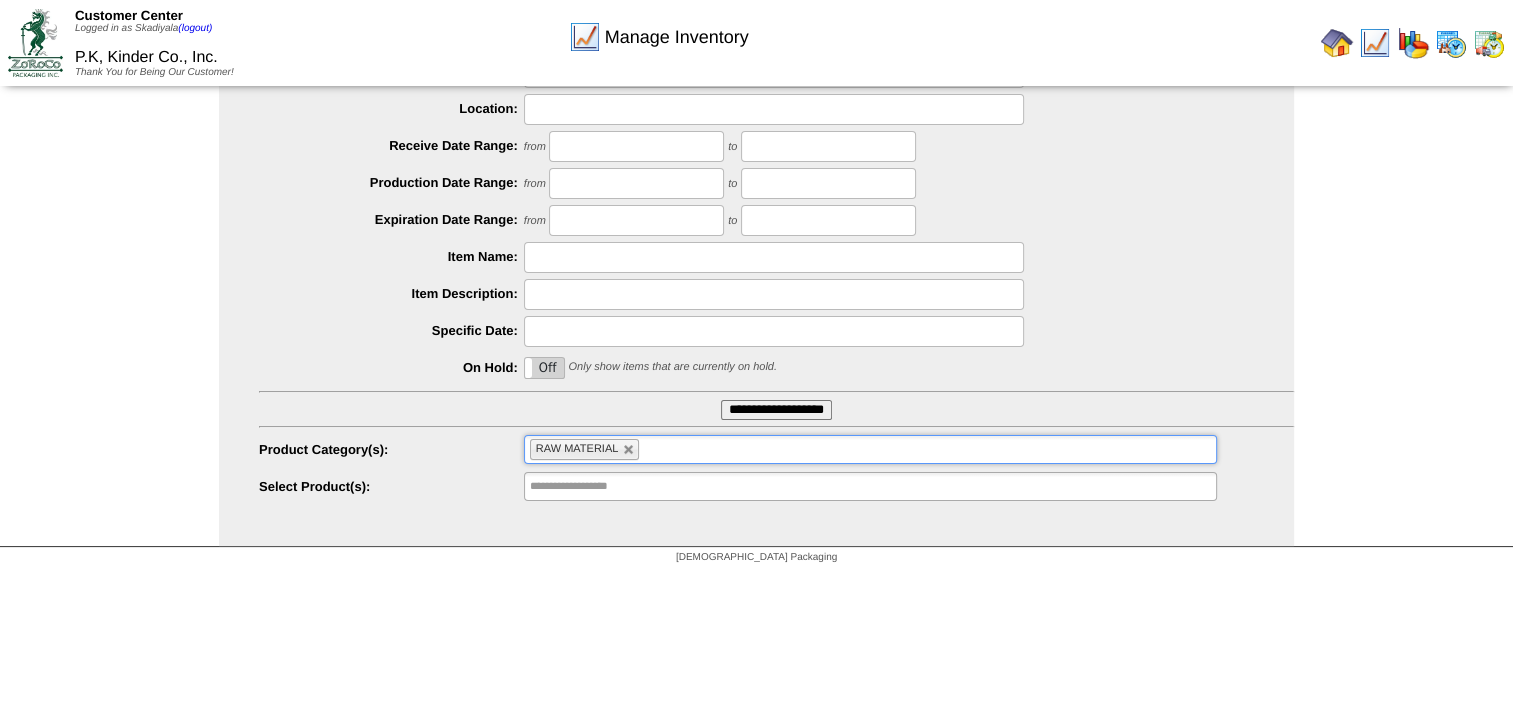 click on "**********" at bounding box center (776, 410) 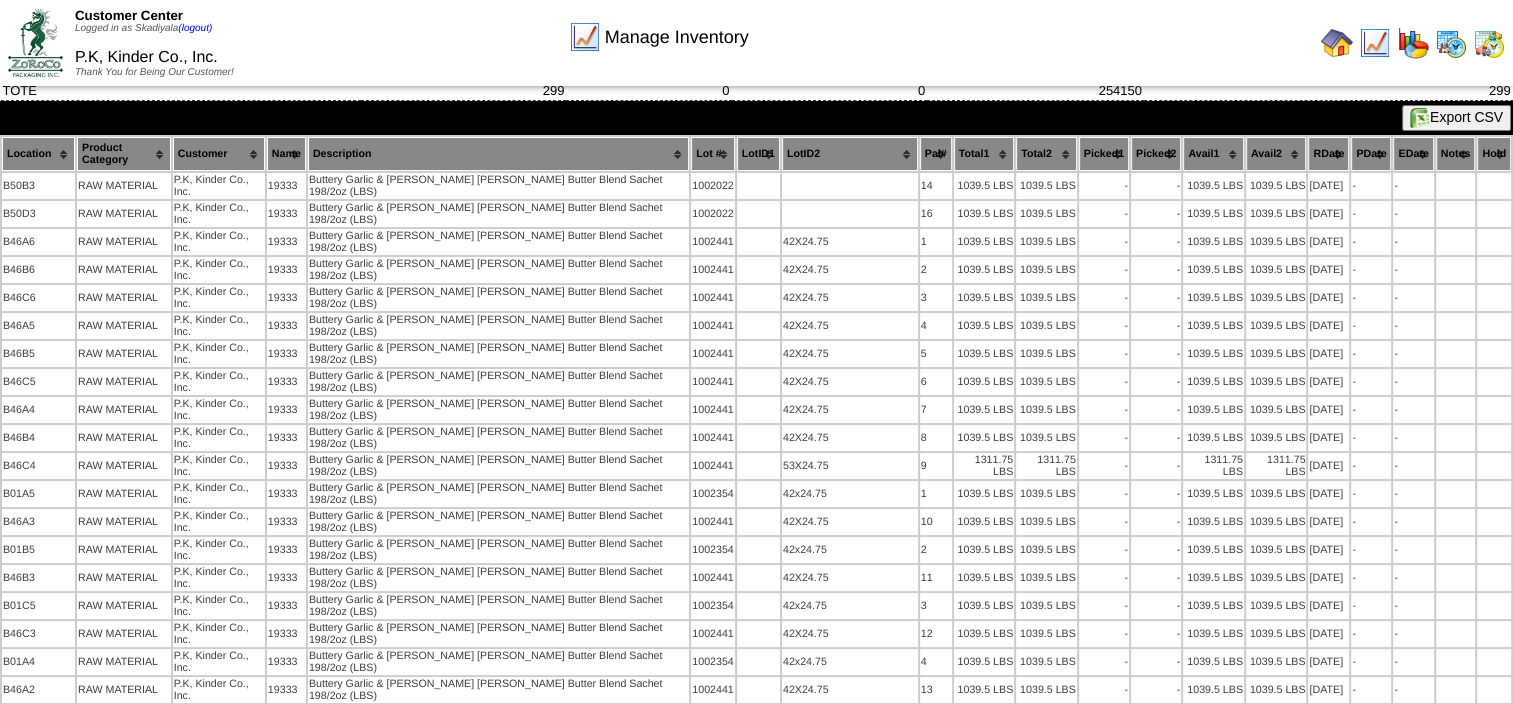 scroll, scrollTop: 0, scrollLeft: 0, axis: both 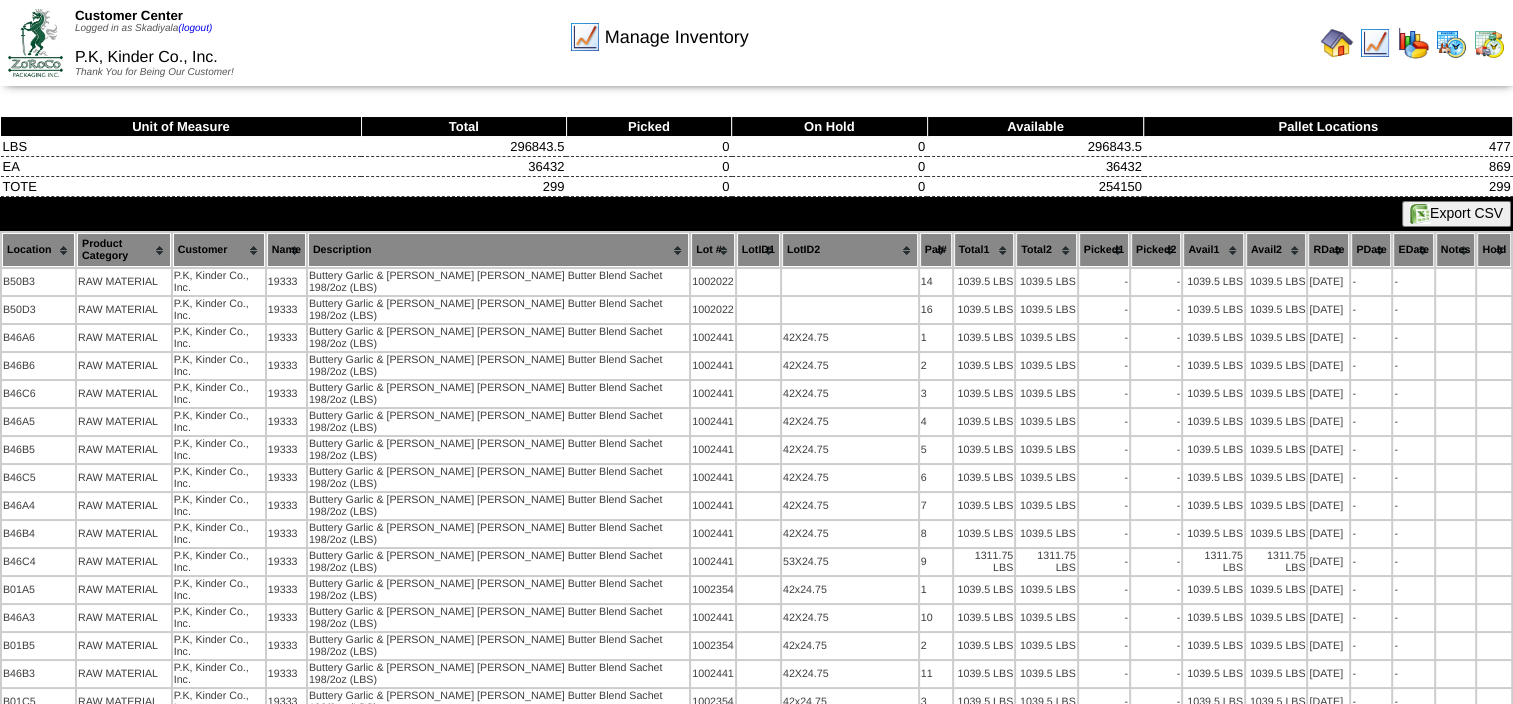 click at bounding box center (1337, 43) 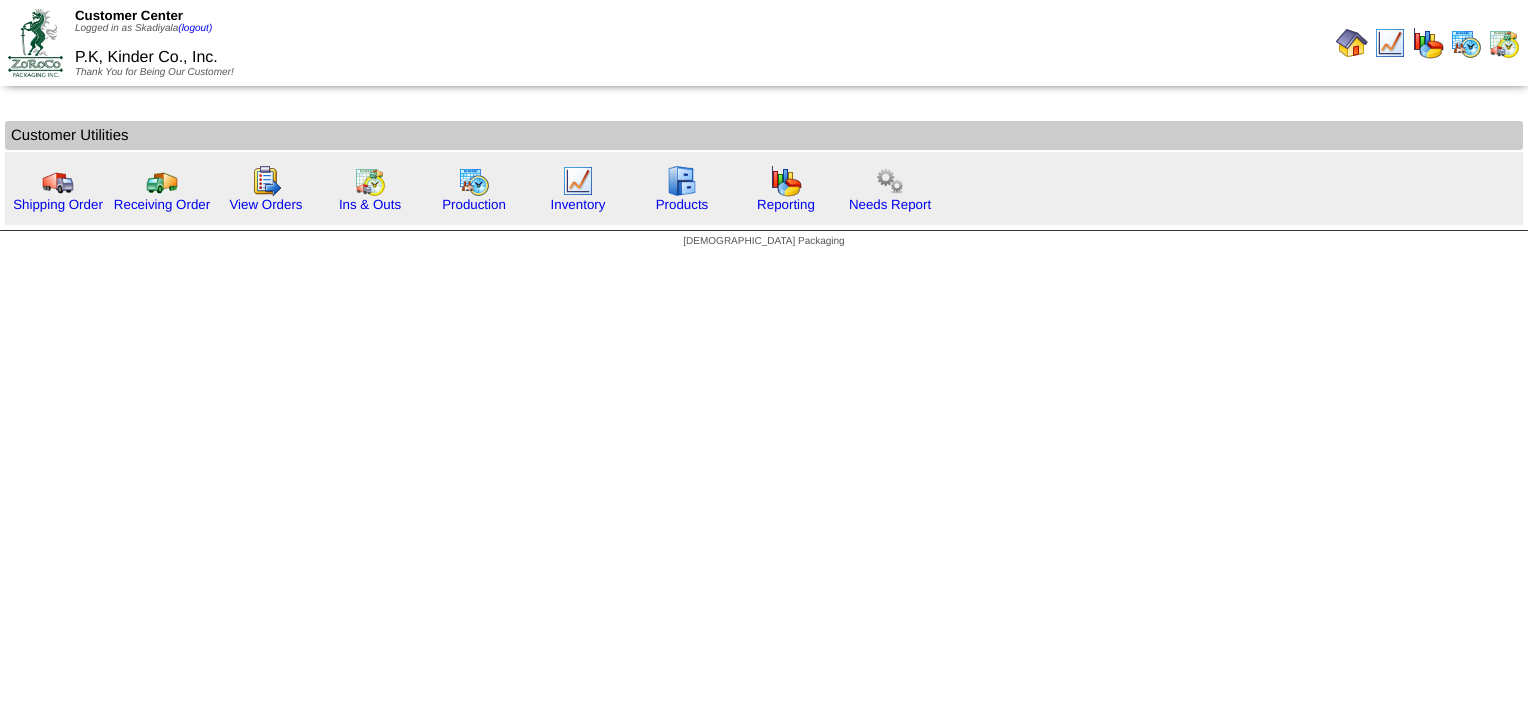 scroll, scrollTop: 0, scrollLeft: 0, axis: both 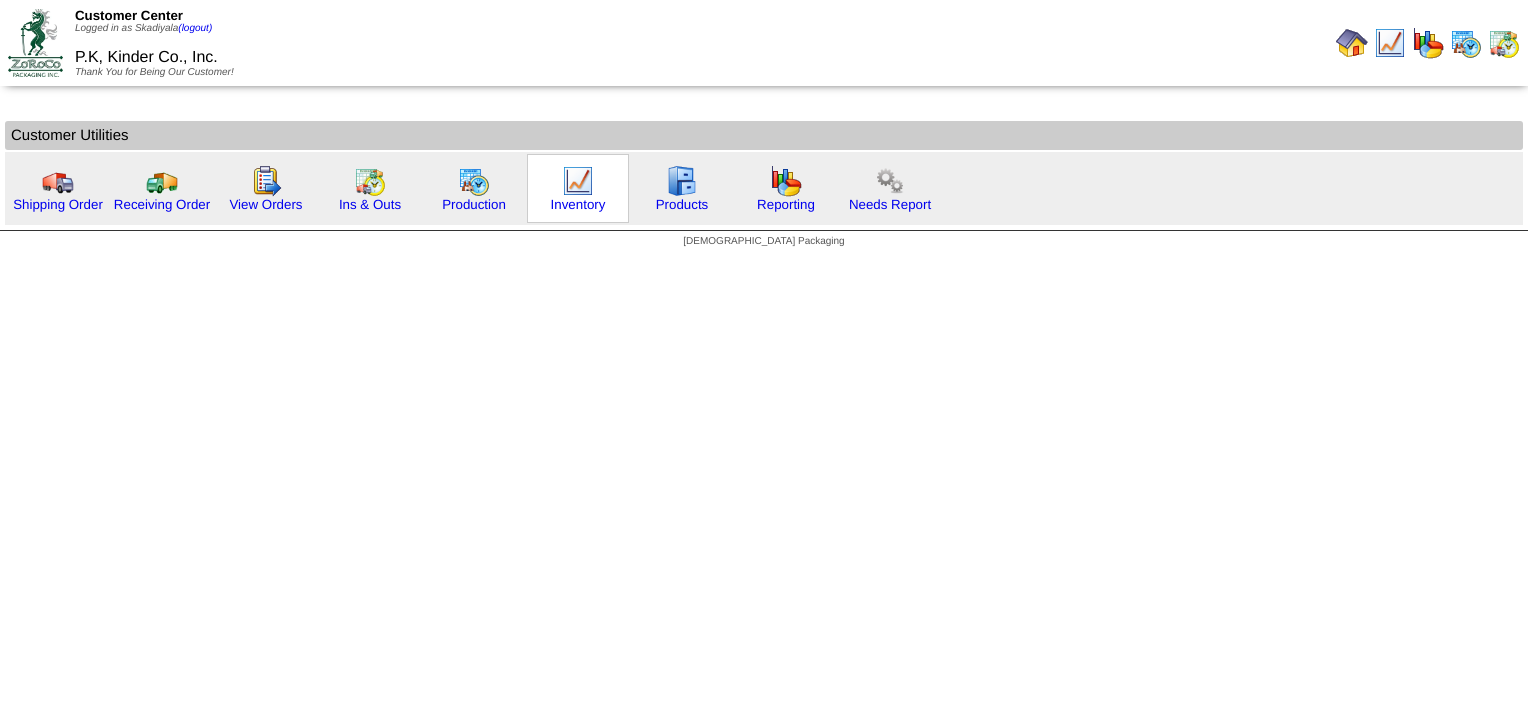 click at bounding box center [578, 181] 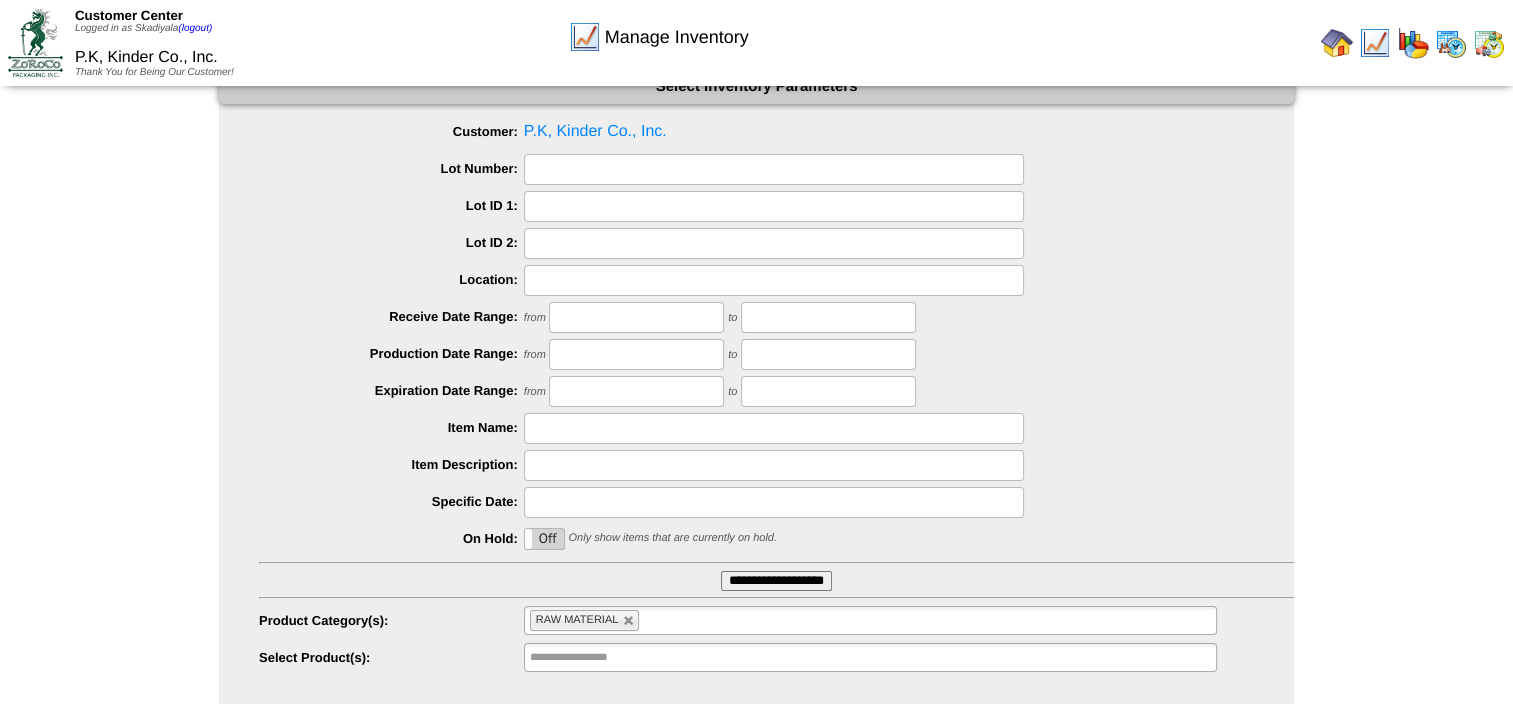 scroll, scrollTop: 88, scrollLeft: 0, axis: vertical 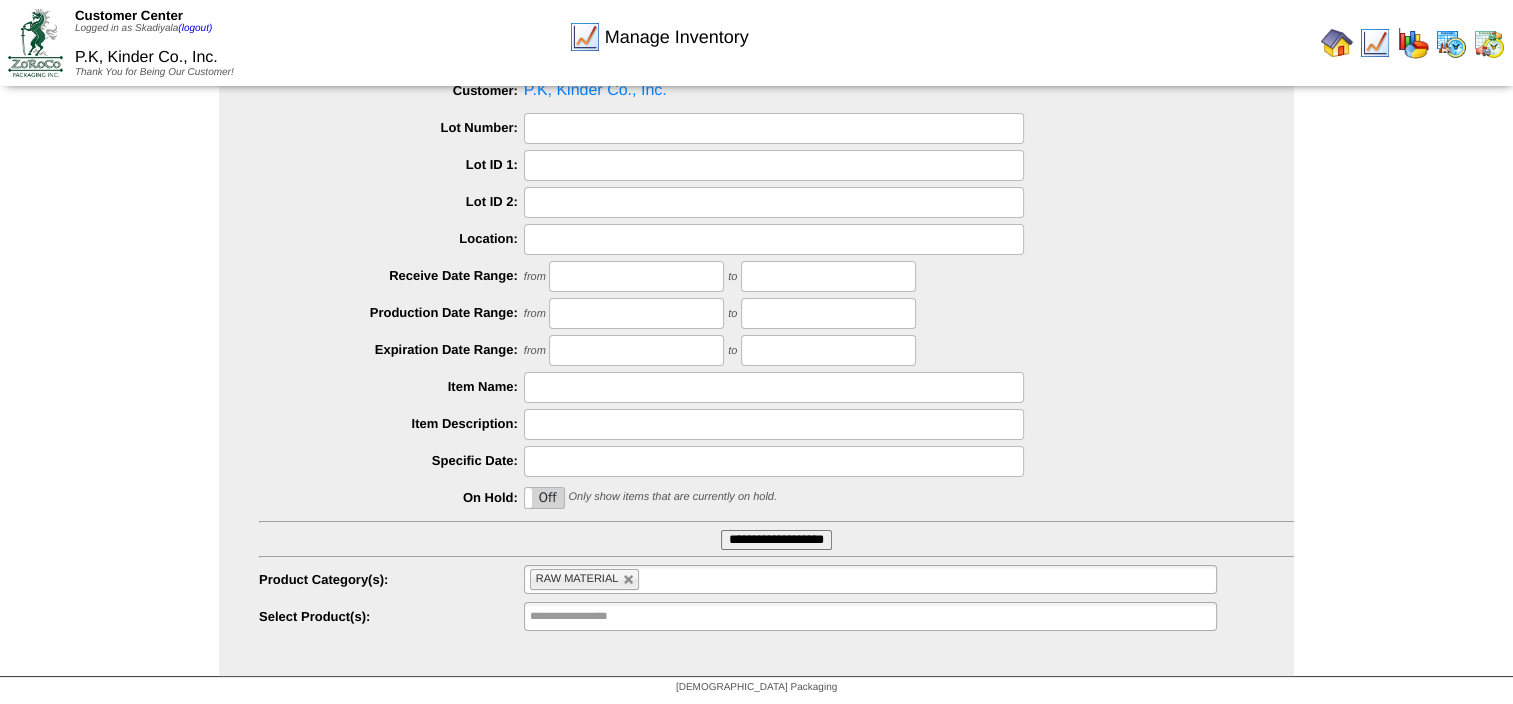 type 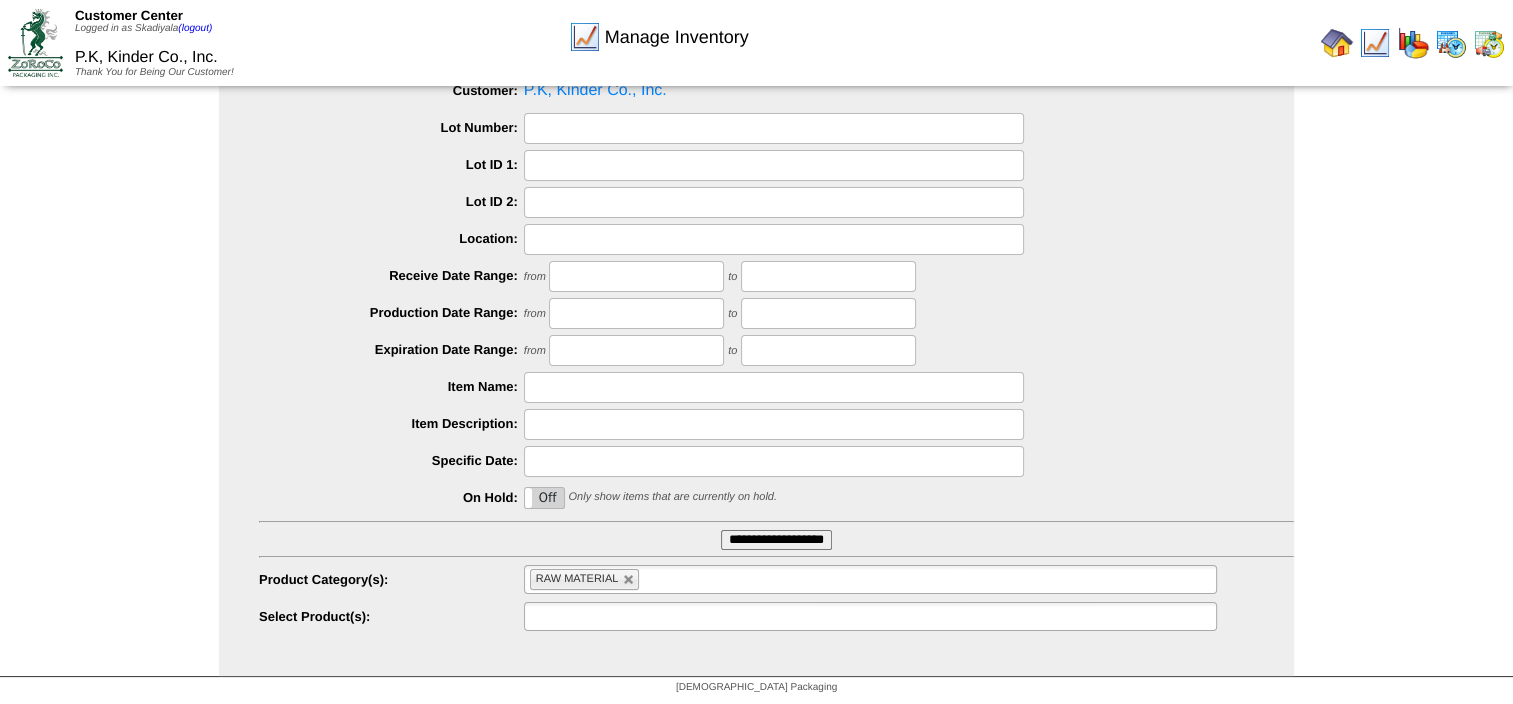 click at bounding box center [870, 616] 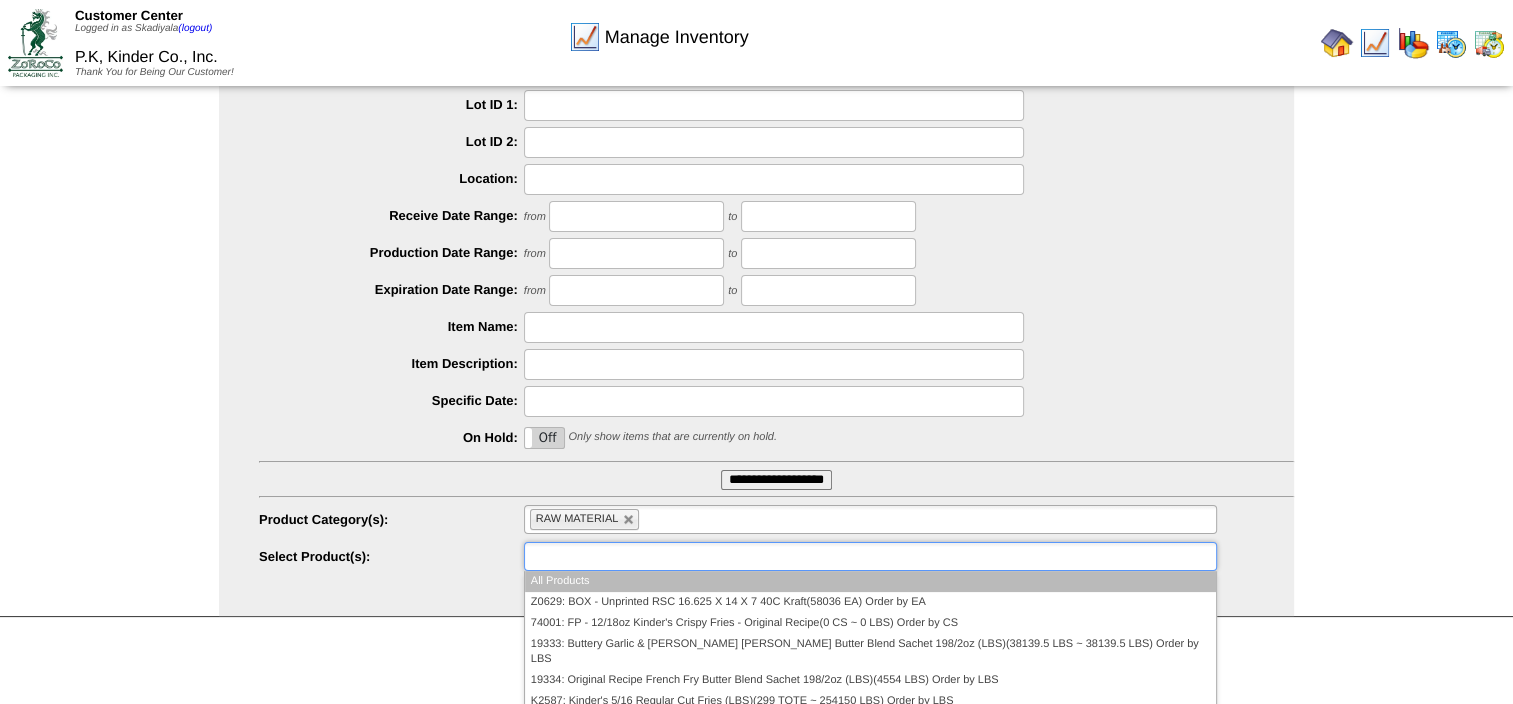 scroll, scrollTop: 204, scrollLeft: 0, axis: vertical 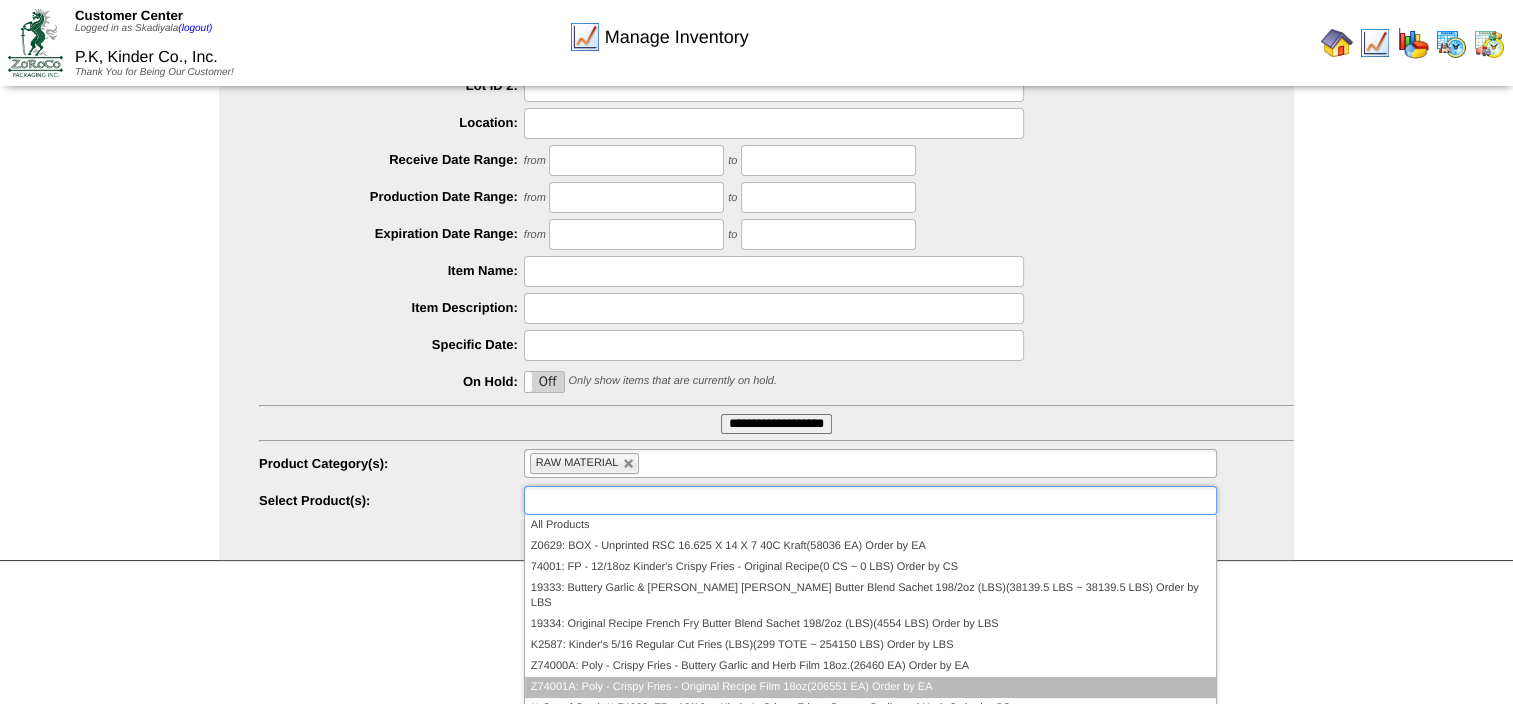 click on "Z74001A: Poly - Crispy Fries - Original Recipe Film 18oz(206551 EA) Order by EA" at bounding box center [870, 687] 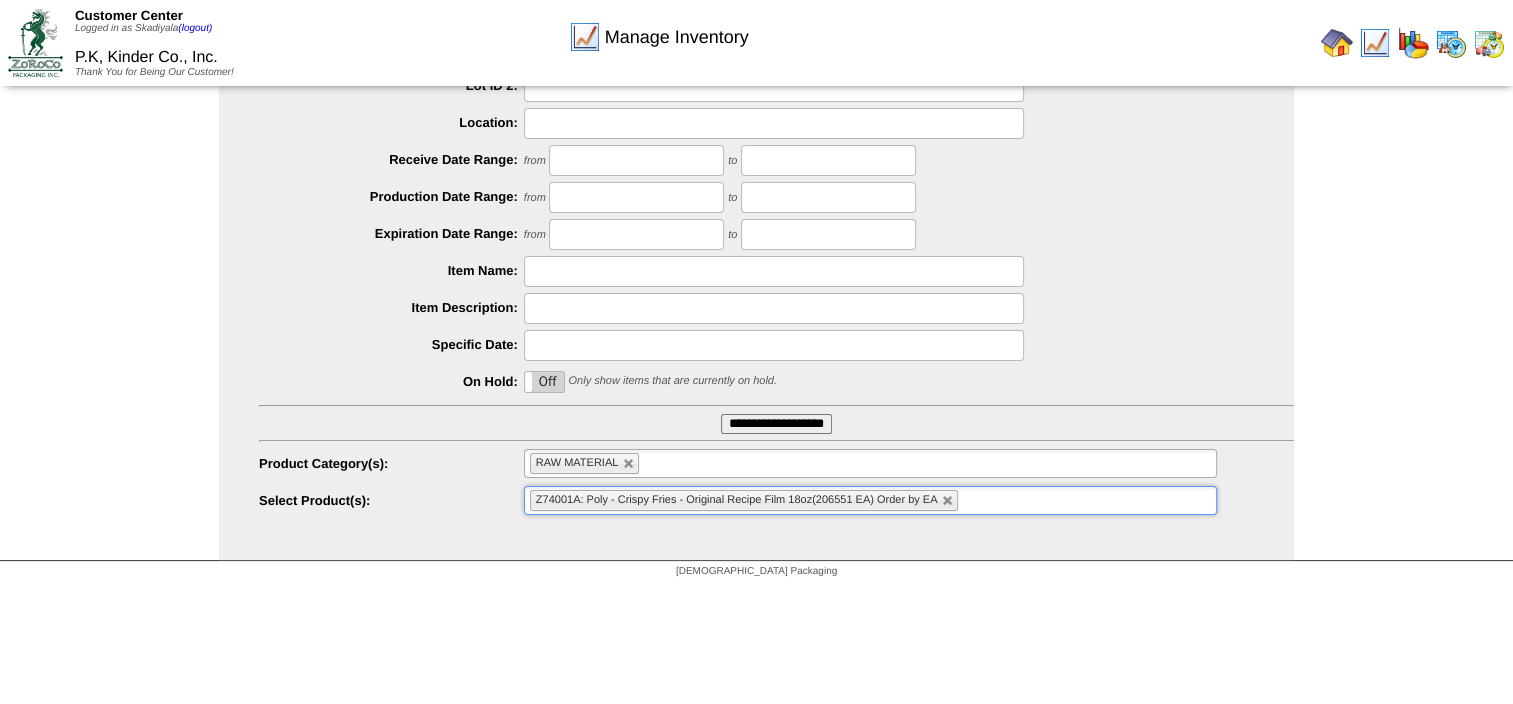 click on "Customer Center
Logged in as Skadiyala                                                                             (logout)
P.K, Kinder Co., Inc.
Thank You for Being Our Customer!" at bounding box center [756, 192] 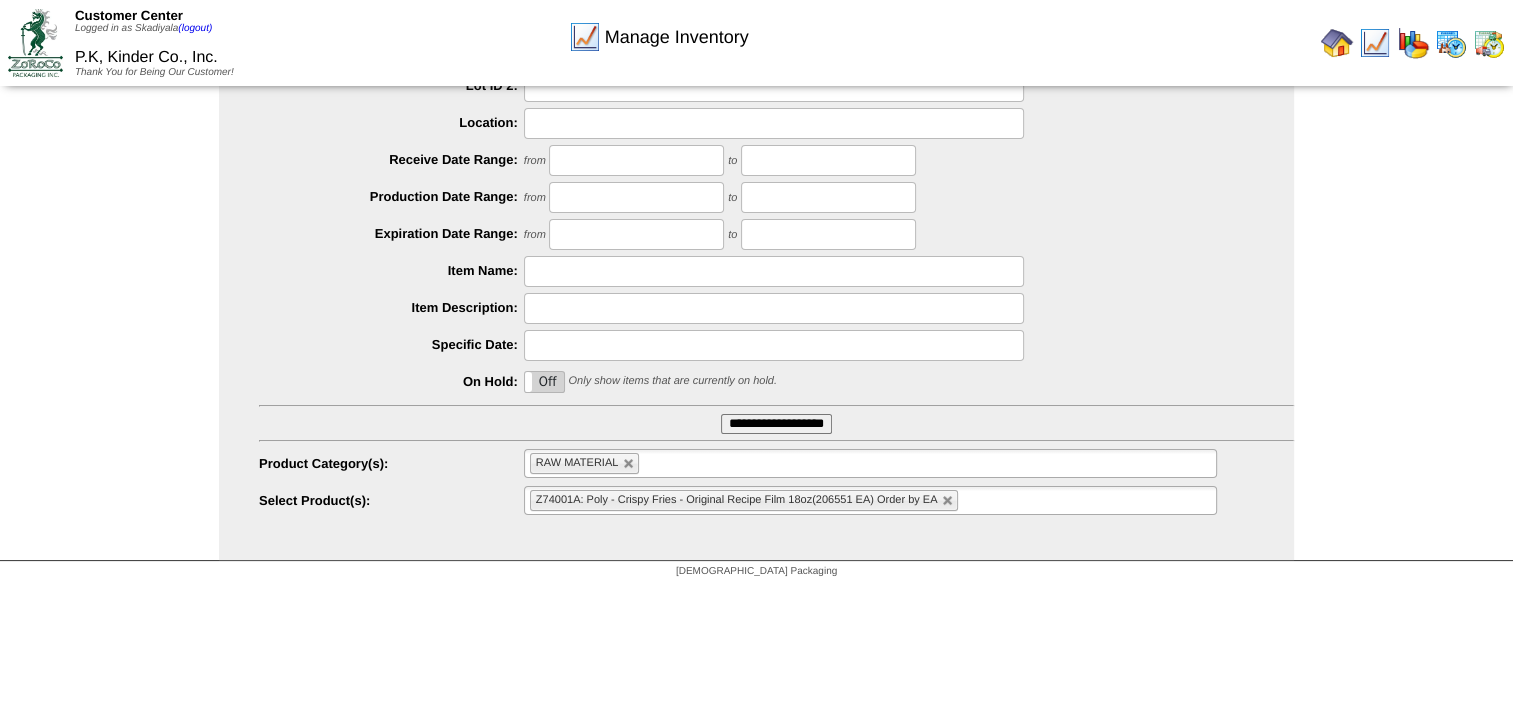 click on "**********" at bounding box center (776, 424) 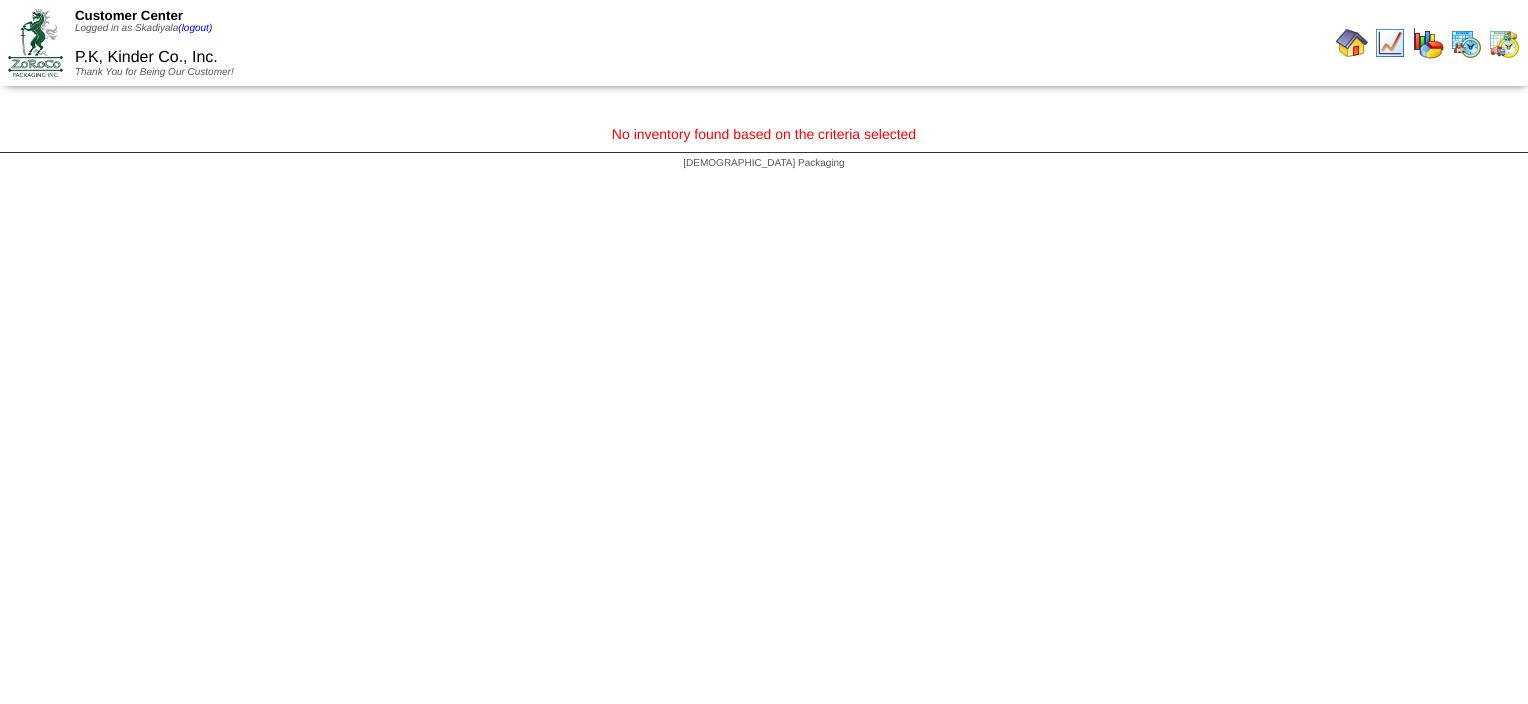scroll, scrollTop: 0, scrollLeft: 0, axis: both 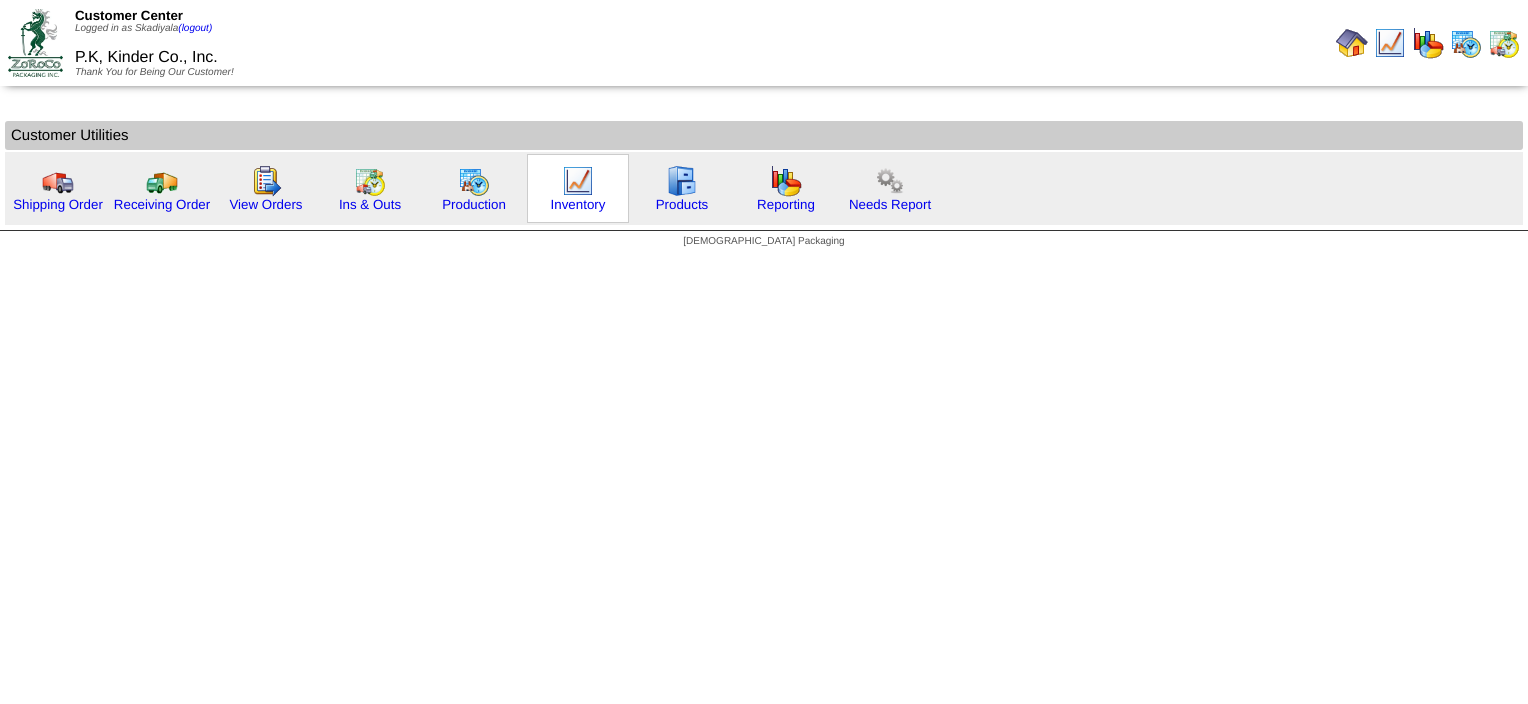 click at bounding box center [578, 181] 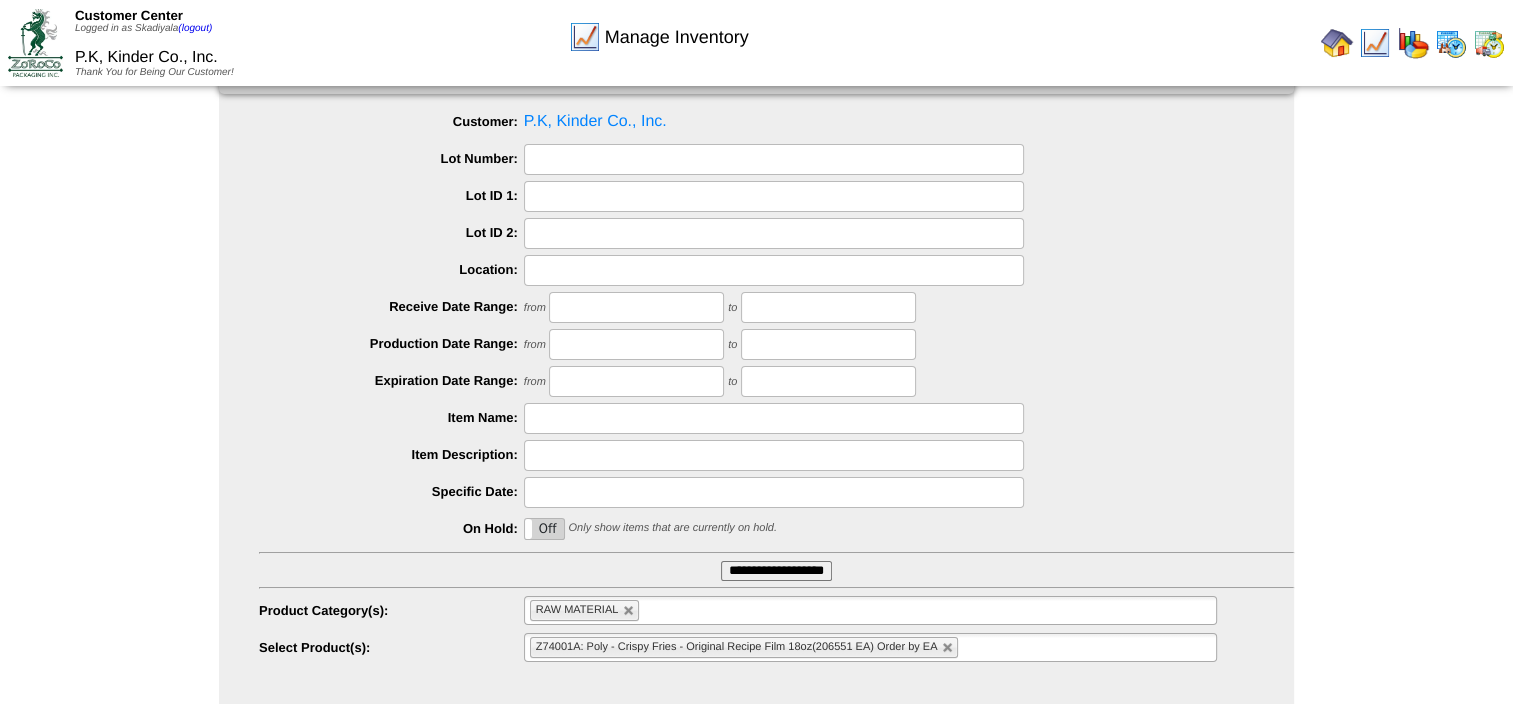 scroll, scrollTop: 88, scrollLeft: 0, axis: vertical 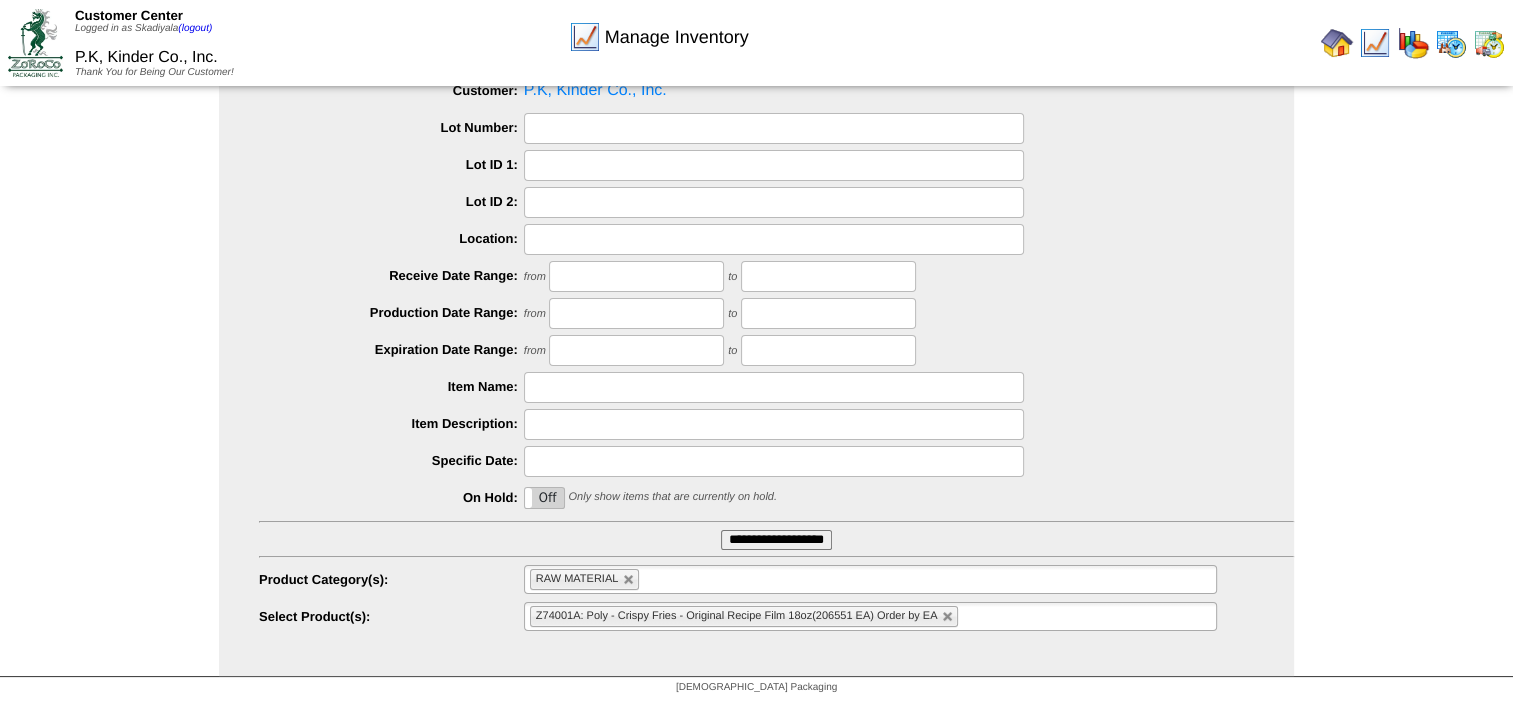 click at bounding box center (629, 580) 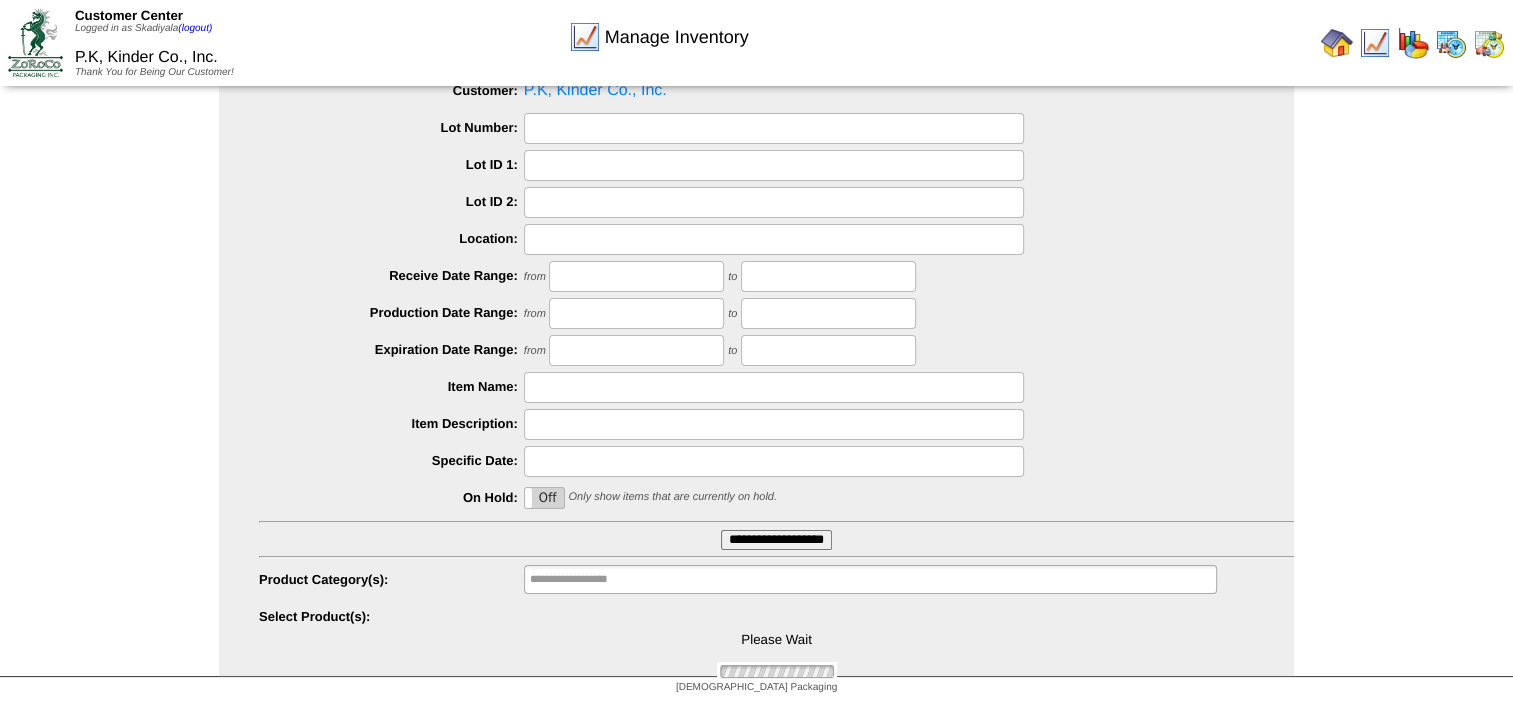 type 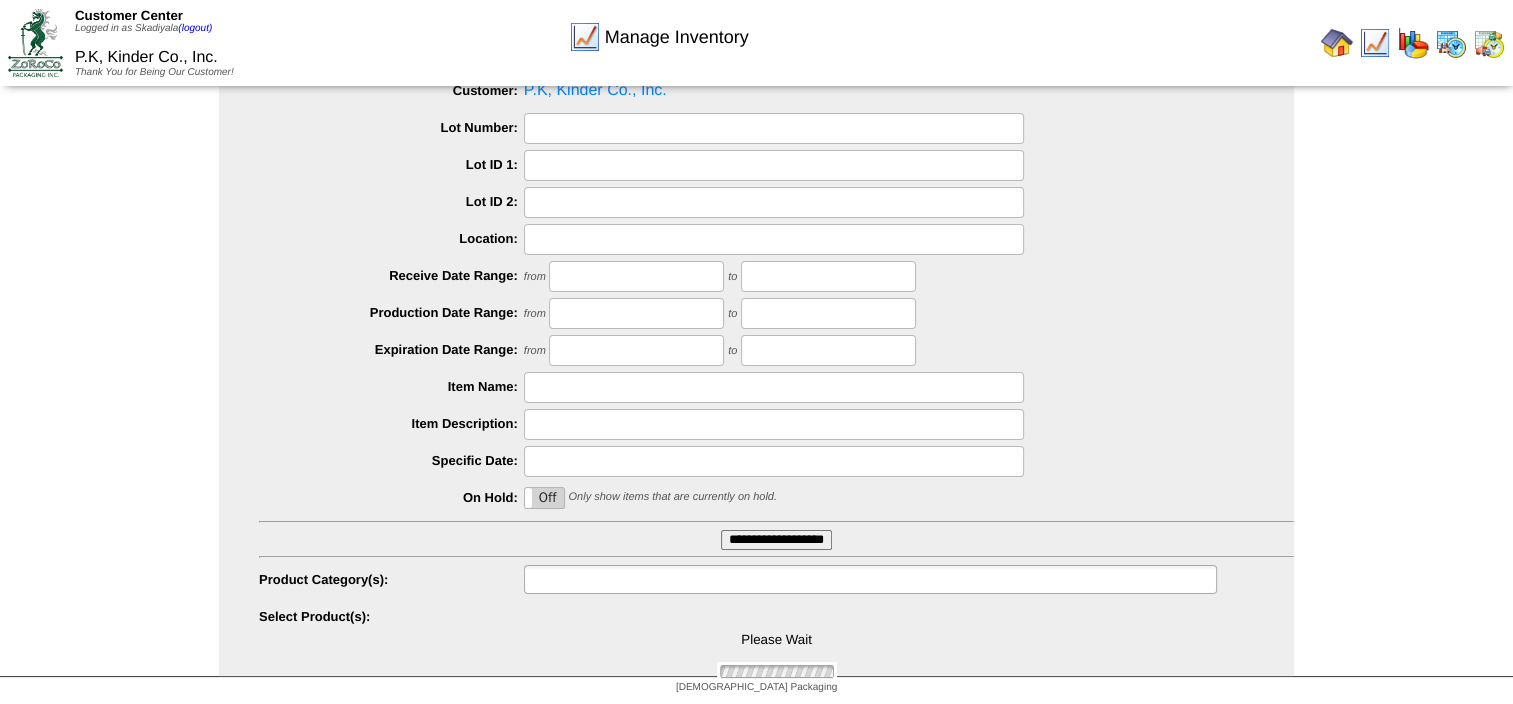click at bounding box center [870, 579] 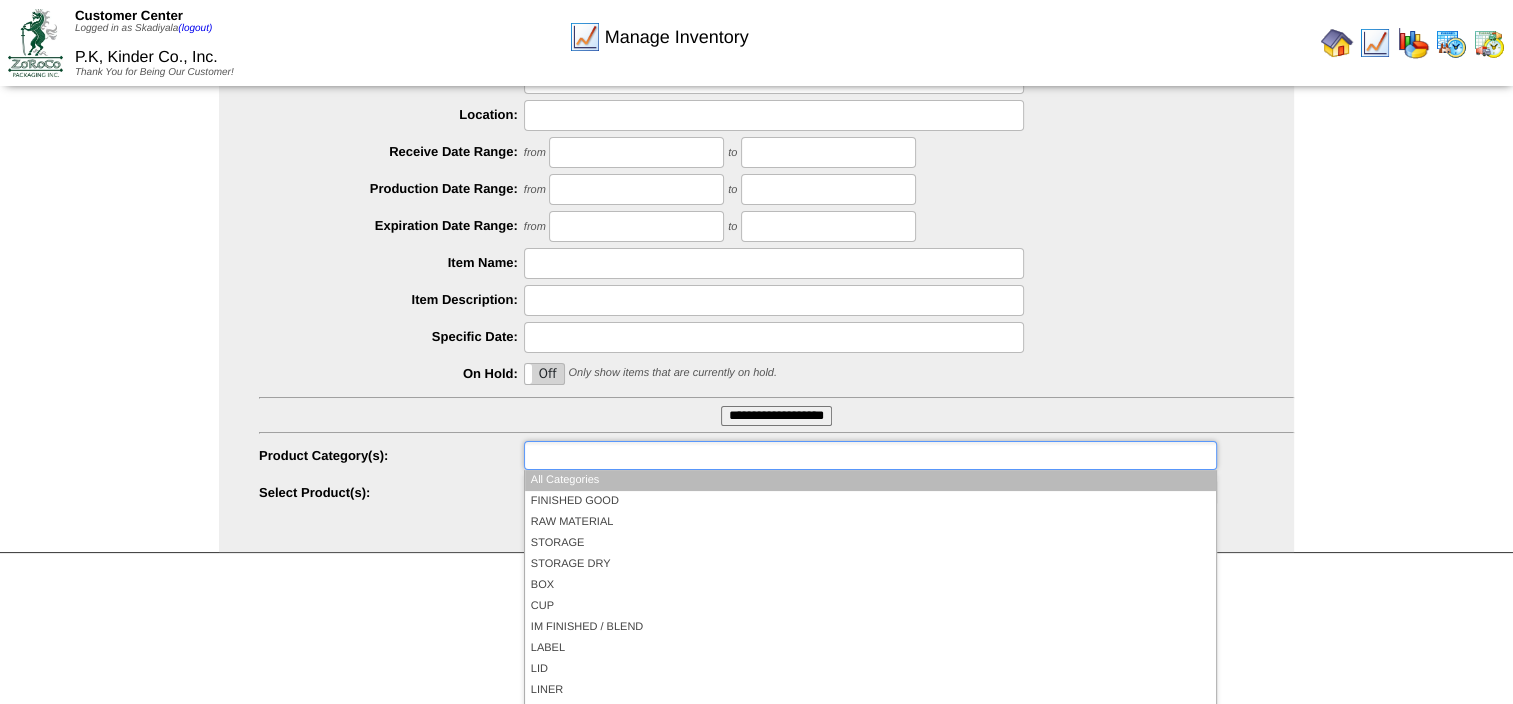 scroll, scrollTop: 218, scrollLeft: 0, axis: vertical 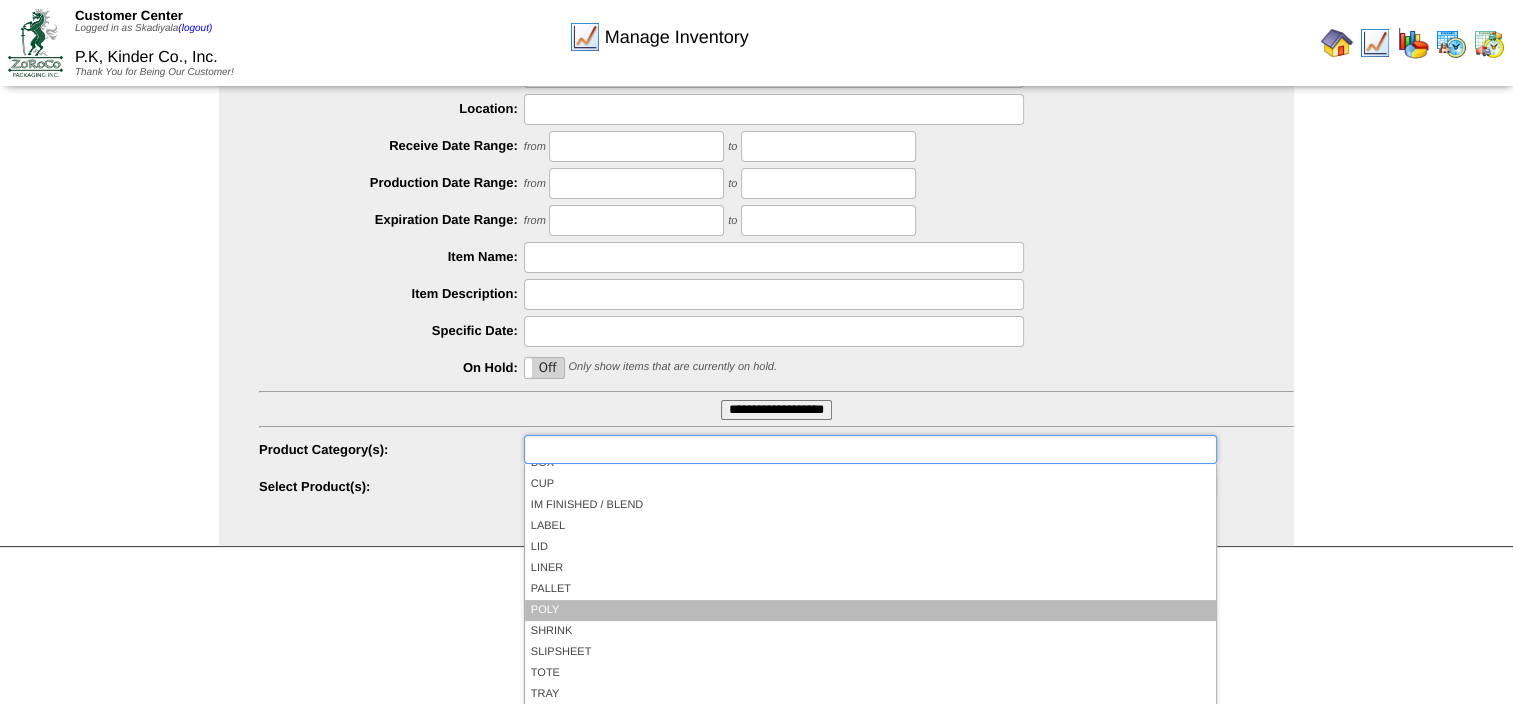 click on "POLY" at bounding box center (870, 610) 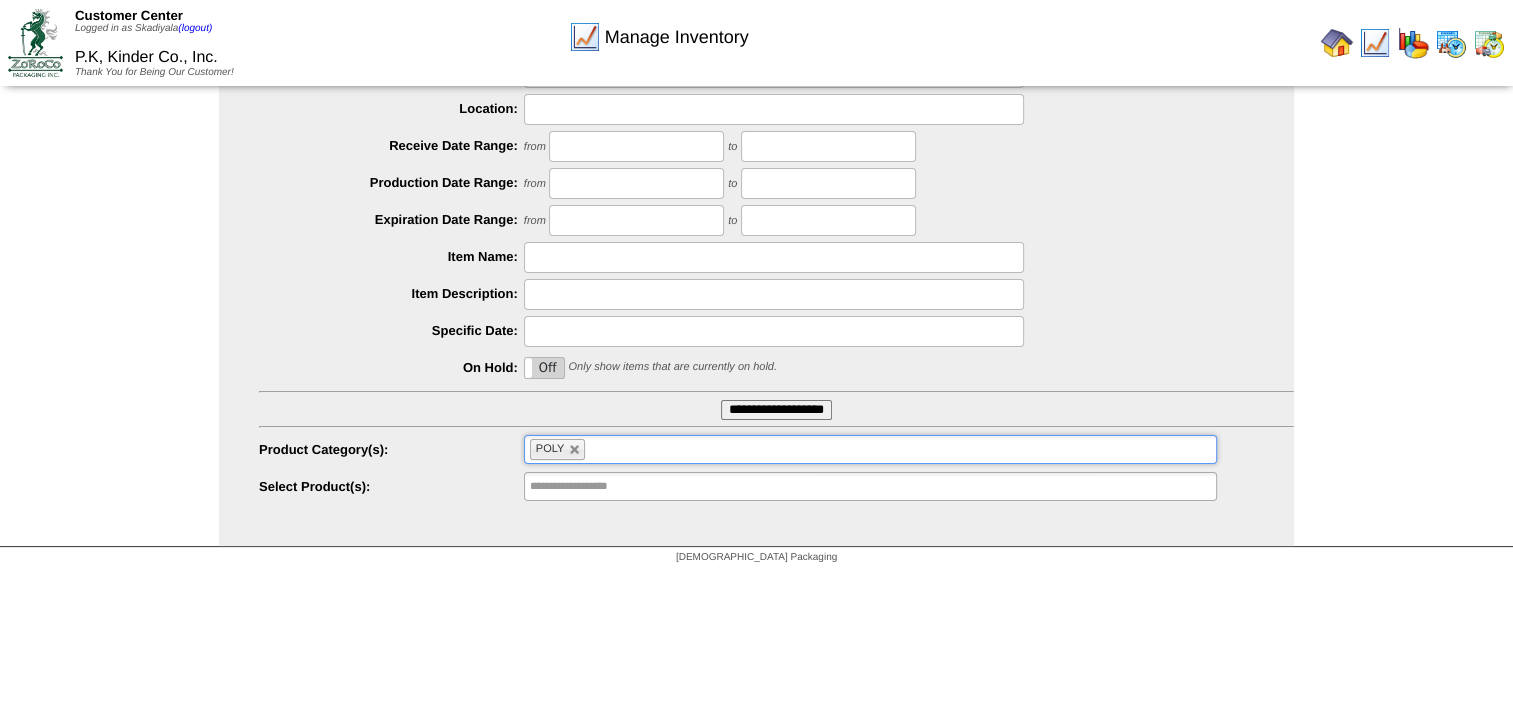 type 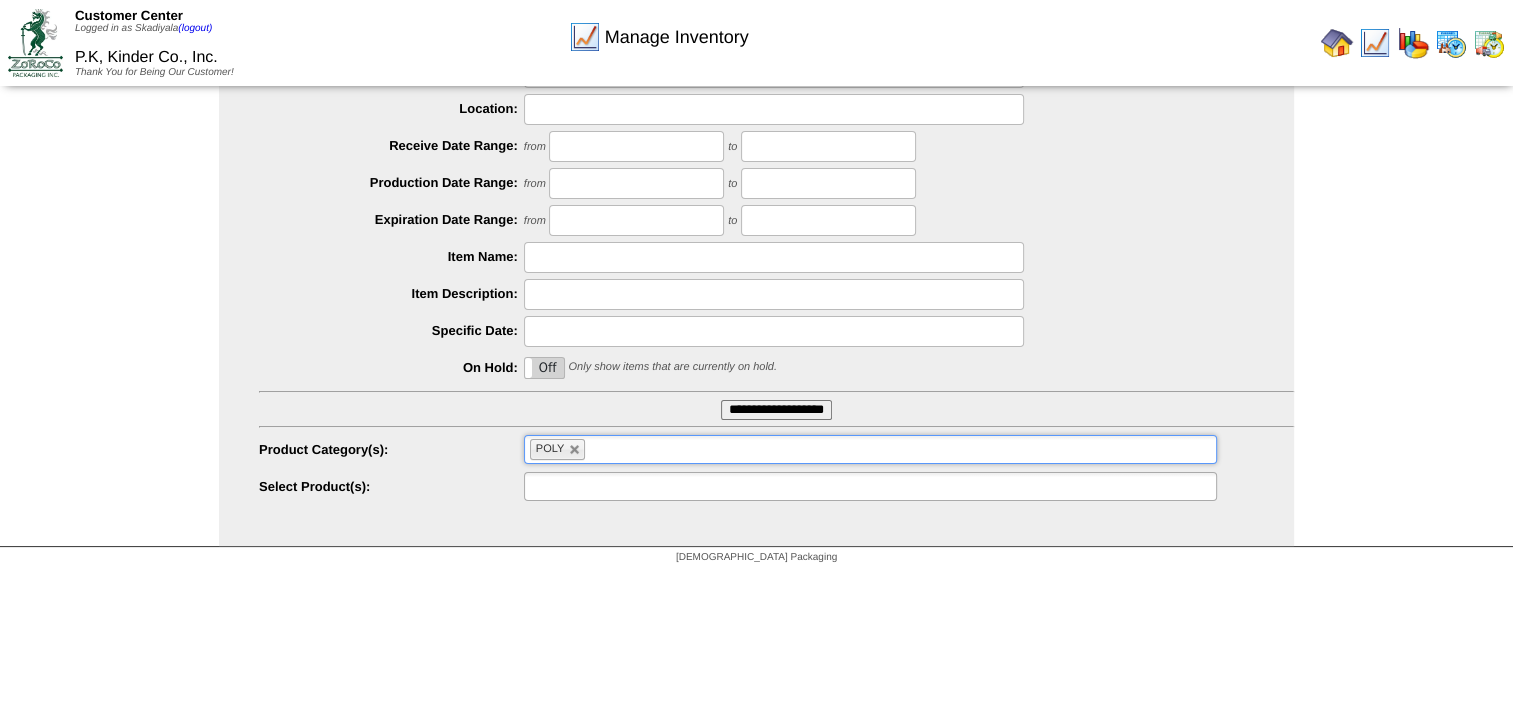 click at bounding box center [594, 486] 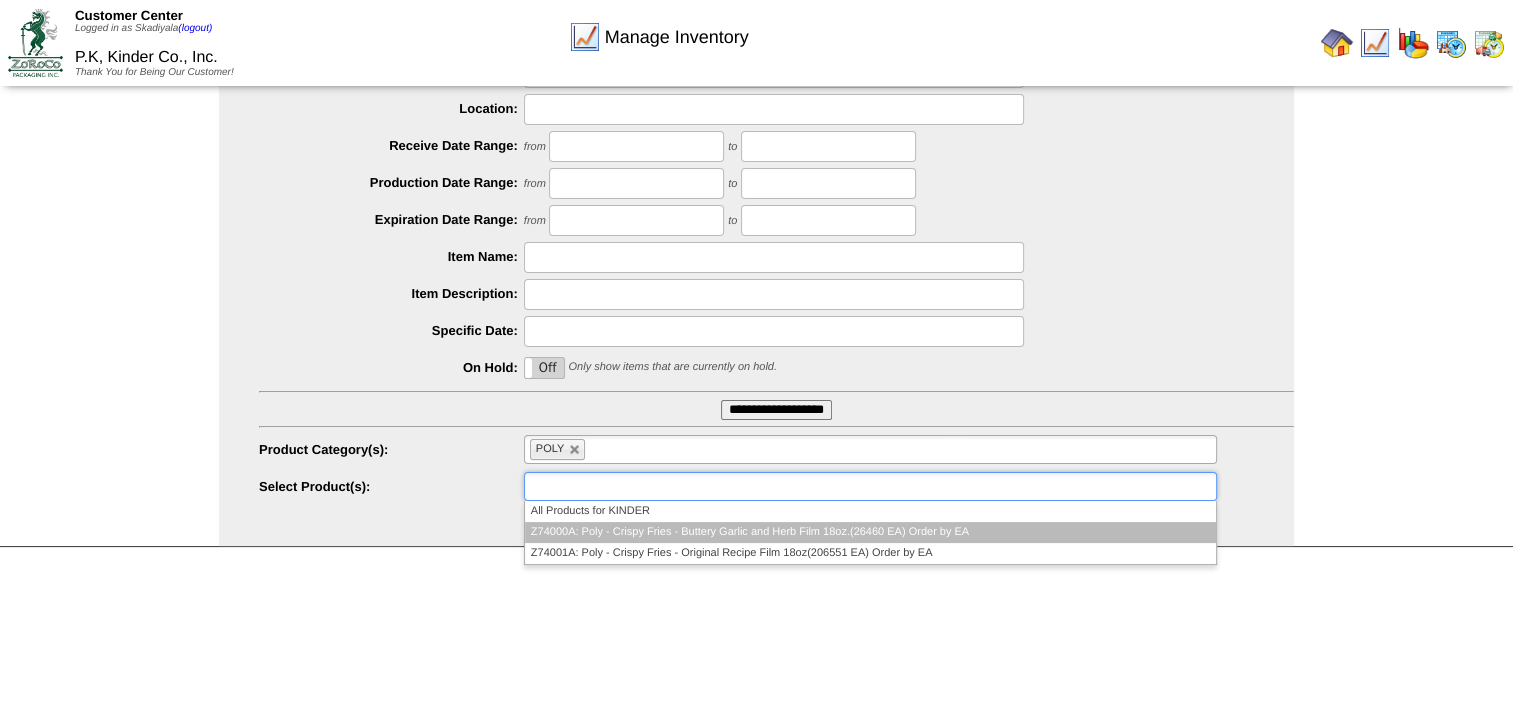 click on "Z74000A: Poly - Crispy Fries - Buttery Garlic and Herb Film 18oz.(26460 EA) Order by EA" at bounding box center (870, 532) 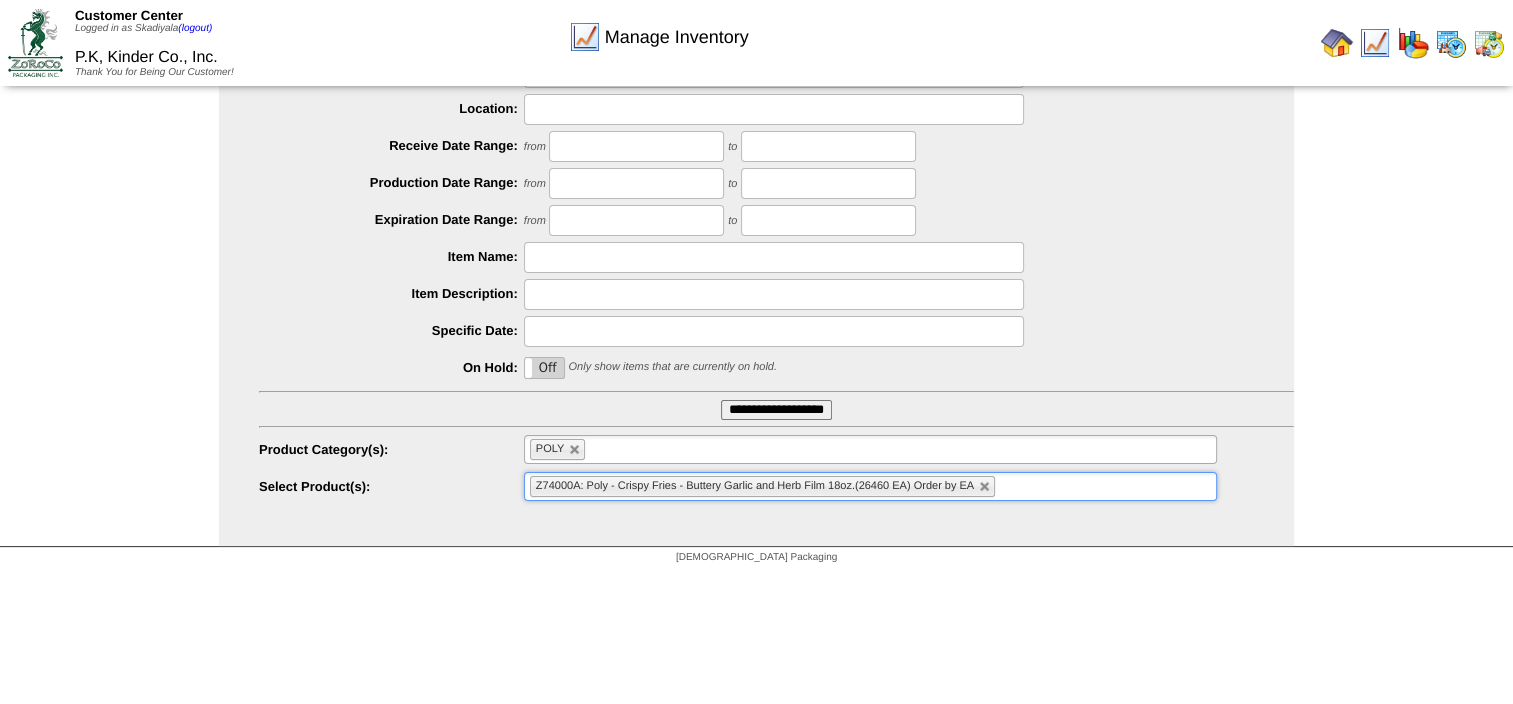 click on "**********" at bounding box center [776, 410] 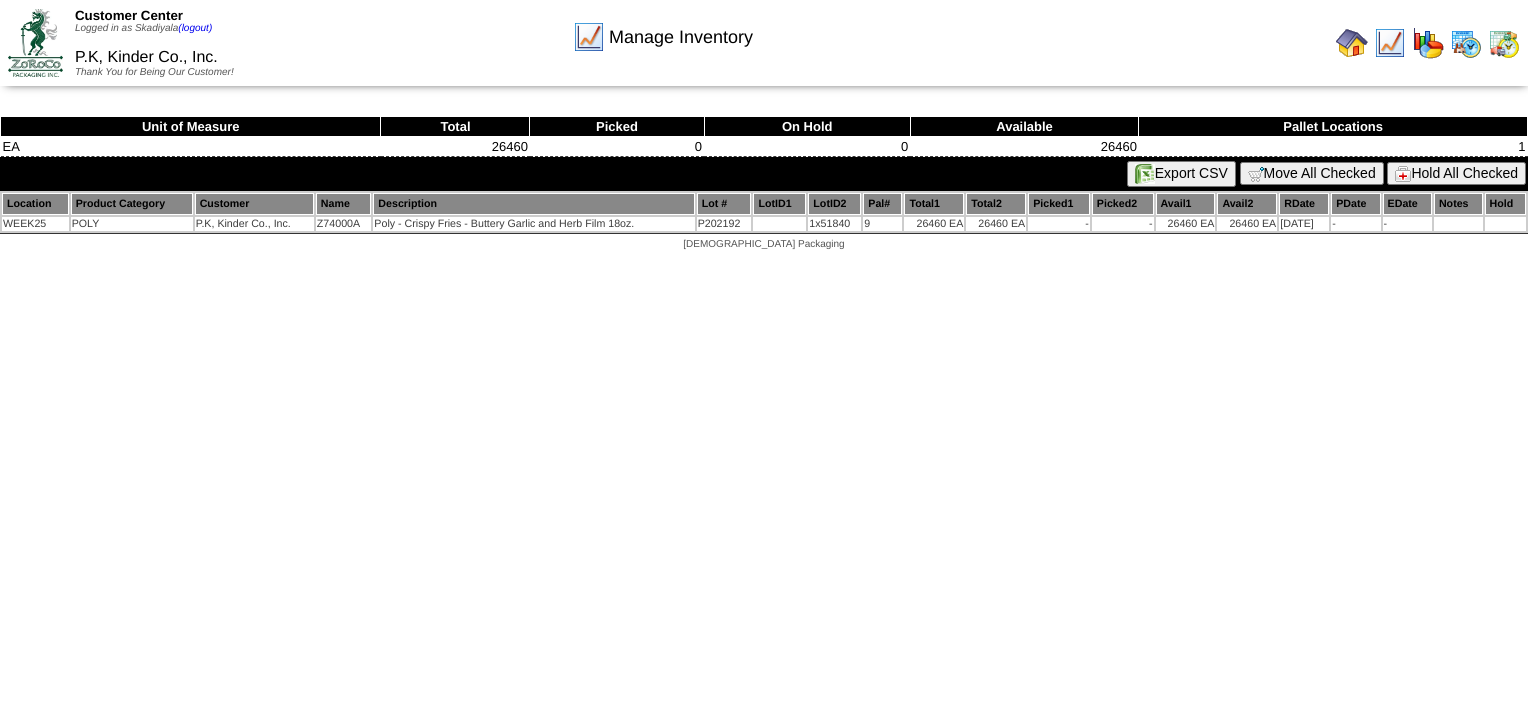 scroll, scrollTop: 0, scrollLeft: 0, axis: both 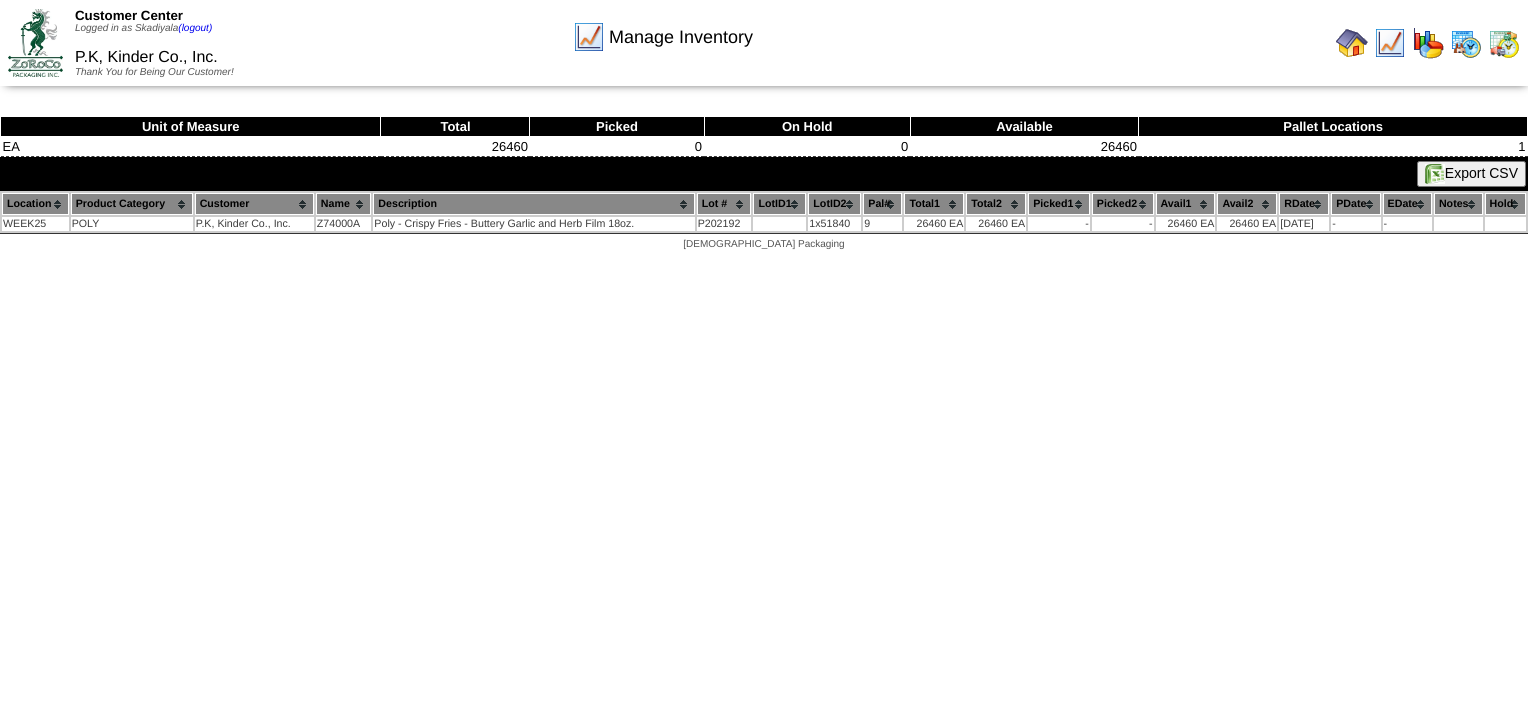 click on "Customer Center
Logged in as Skadiyala                                                                             (logout)
P.K, Kinder Co., Inc.
Thank You for Being Our Customer!" at bounding box center (764, 130) 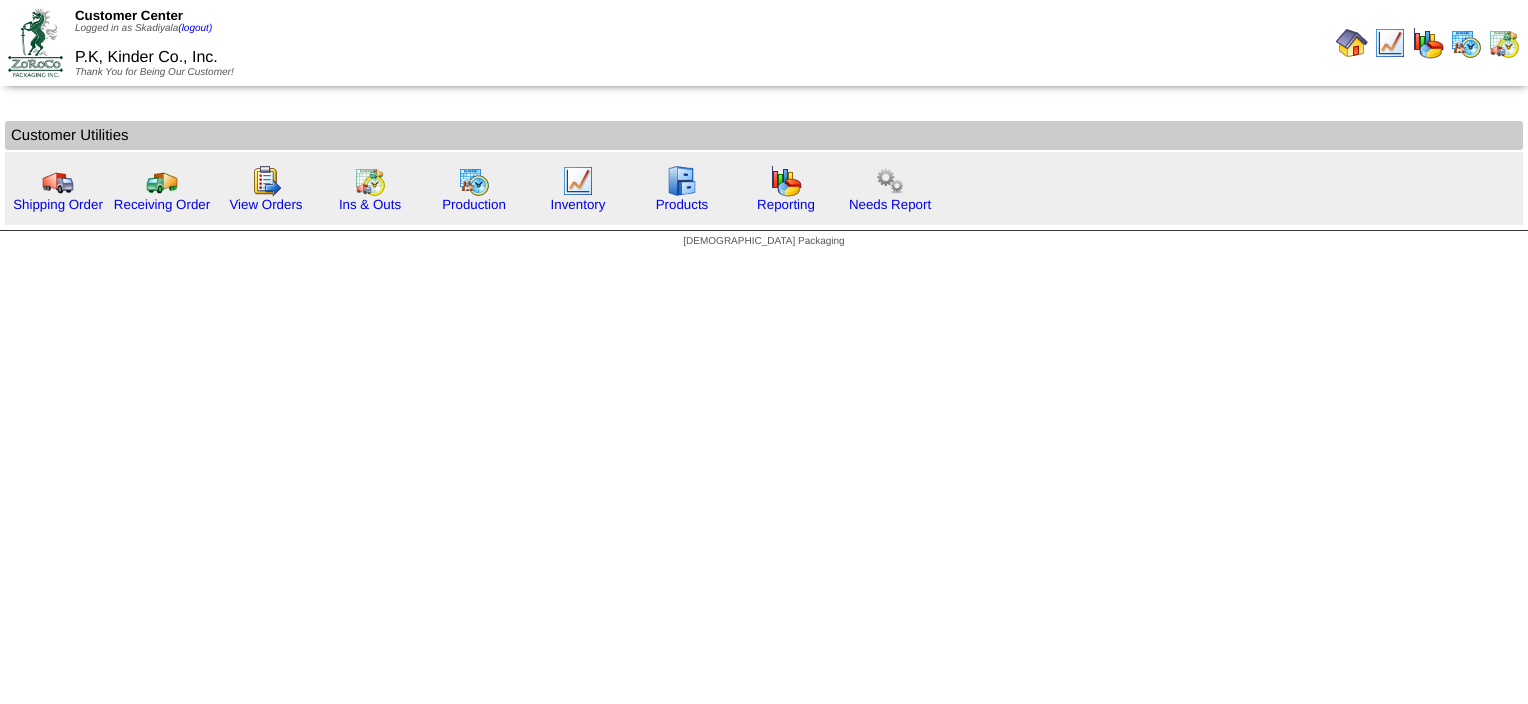 scroll, scrollTop: 0, scrollLeft: 0, axis: both 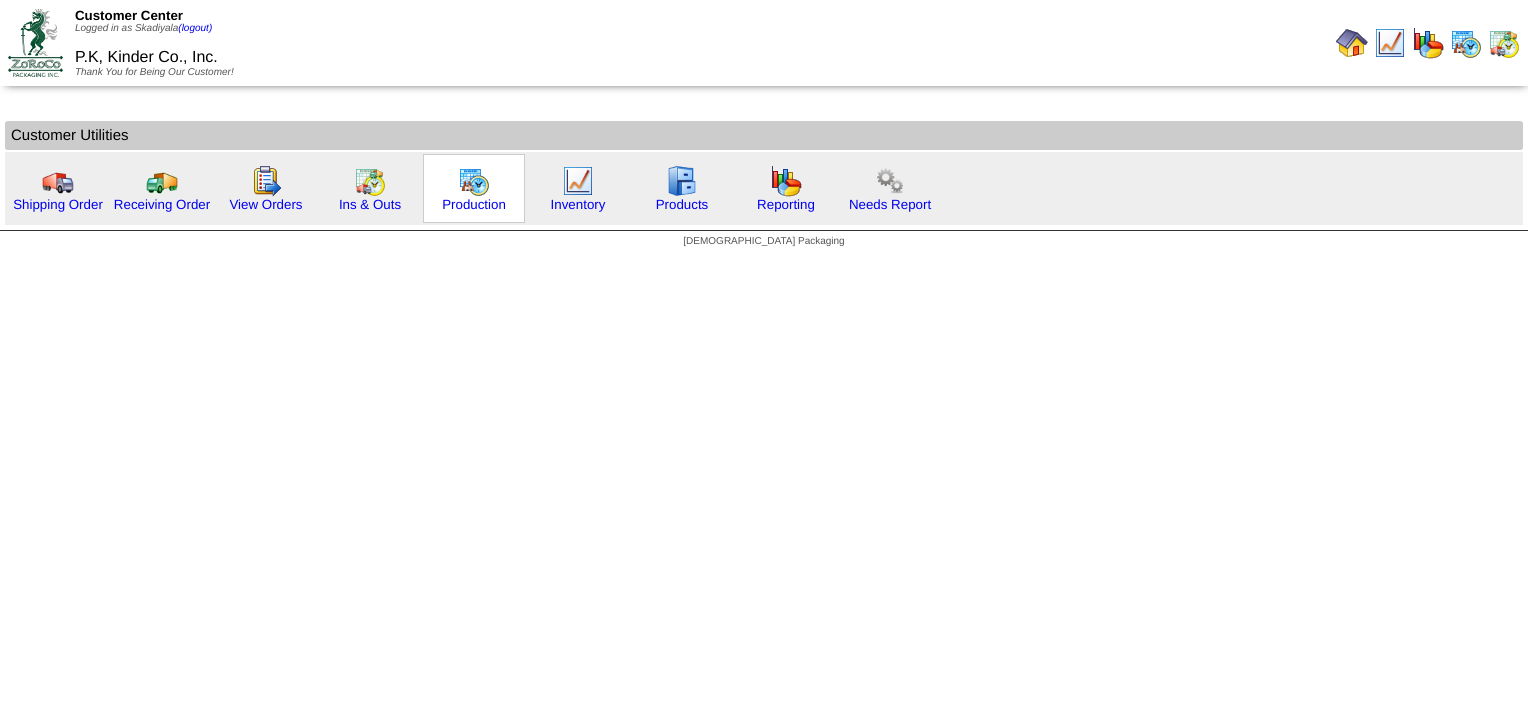 click at bounding box center (474, 181) 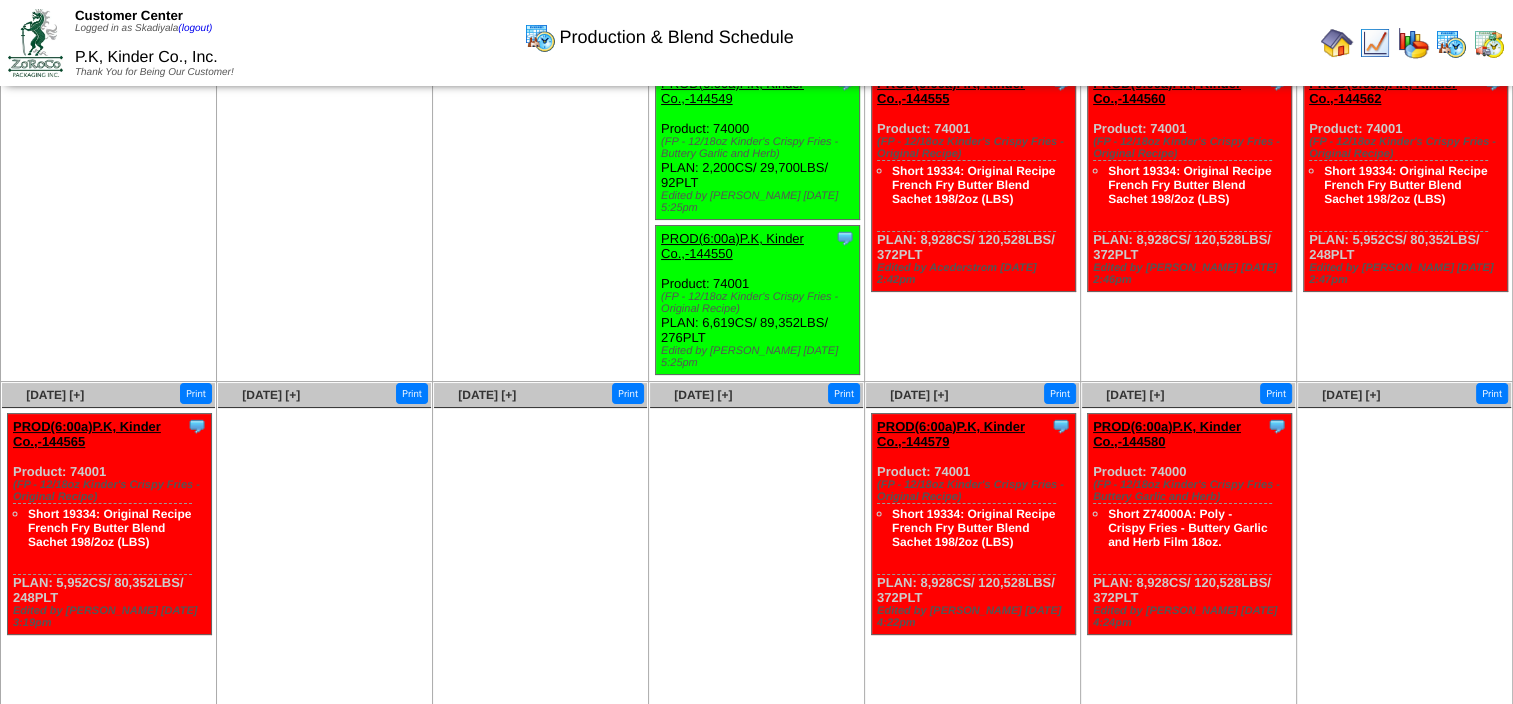 scroll, scrollTop: 0, scrollLeft: 0, axis: both 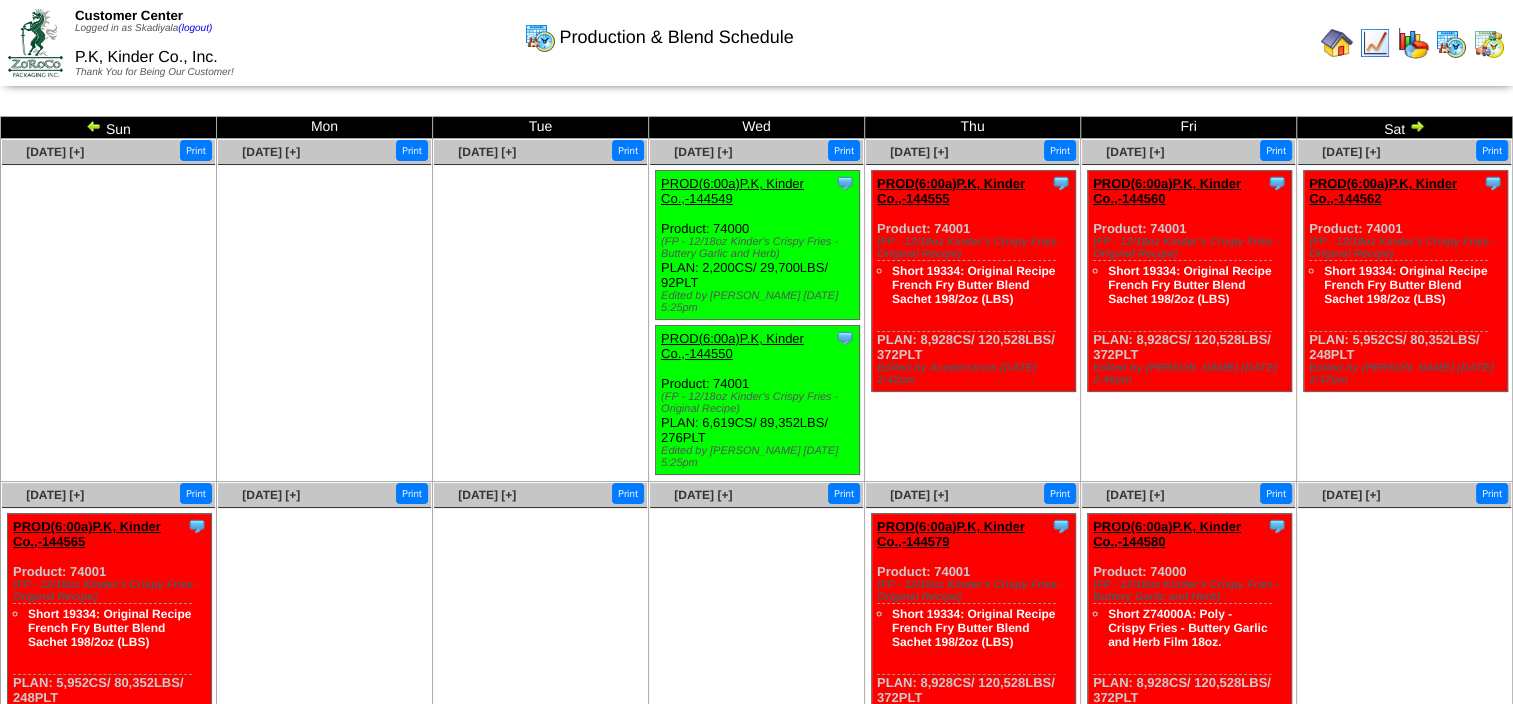 click at bounding box center [1337, 43] 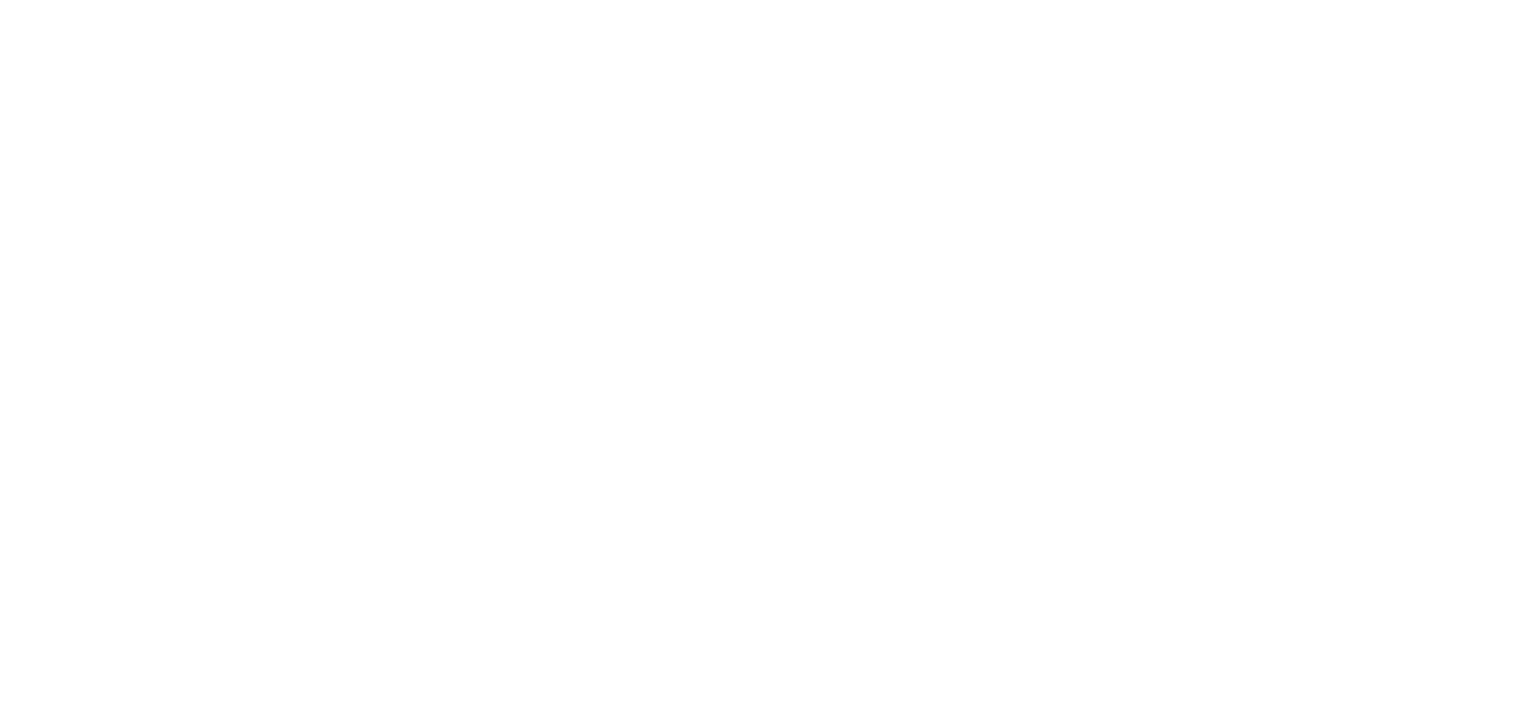 scroll, scrollTop: 0, scrollLeft: 0, axis: both 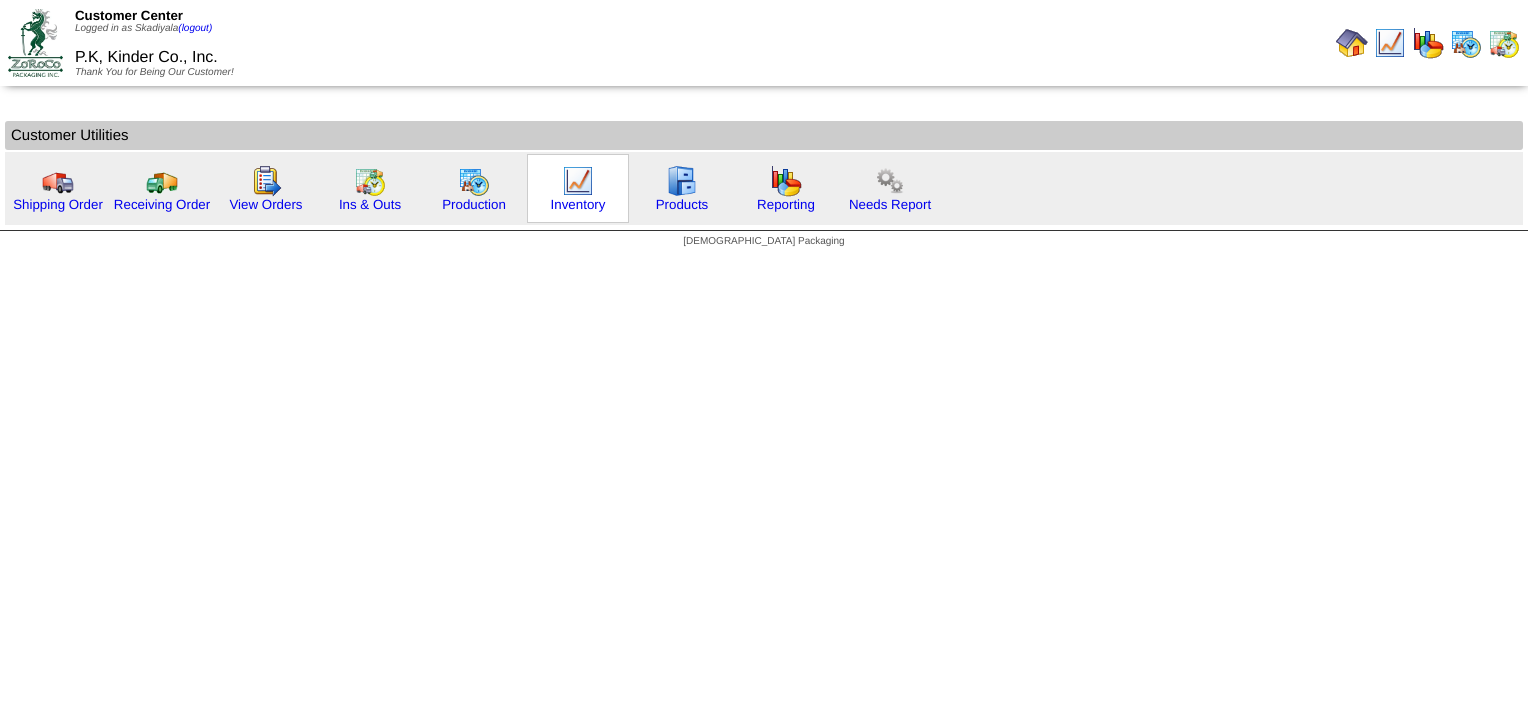 click at bounding box center [578, 181] 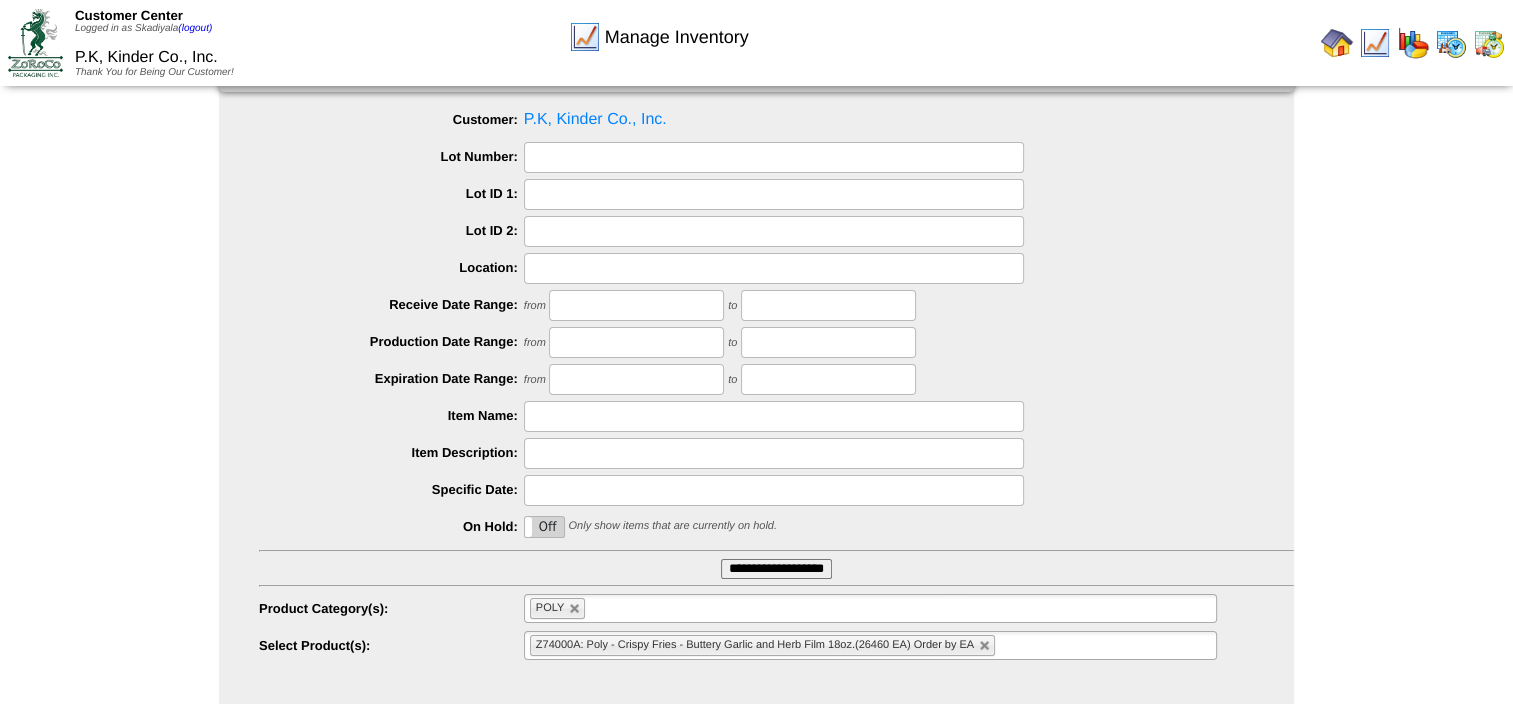 scroll, scrollTop: 88, scrollLeft: 0, axis: vertical 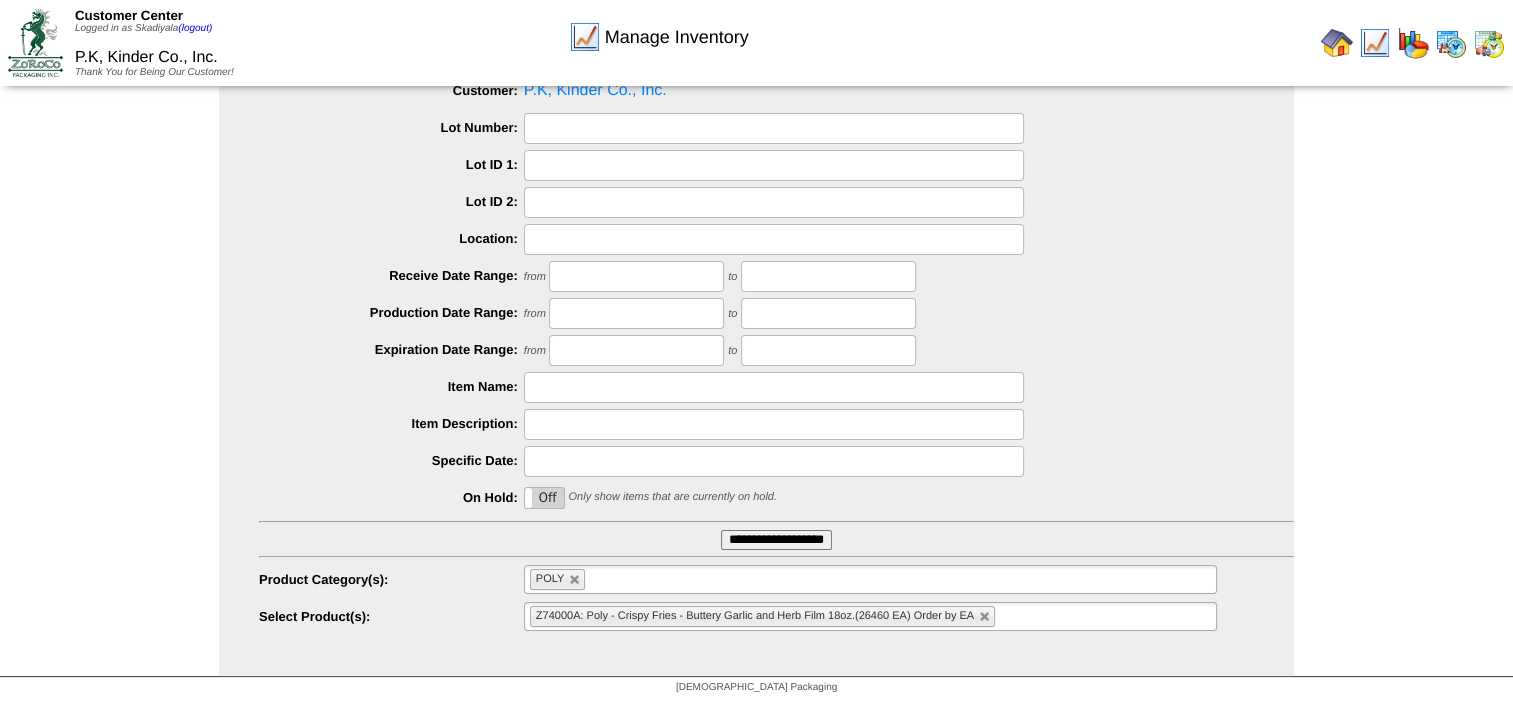 click on "**********" at bounding box center [776, 540] 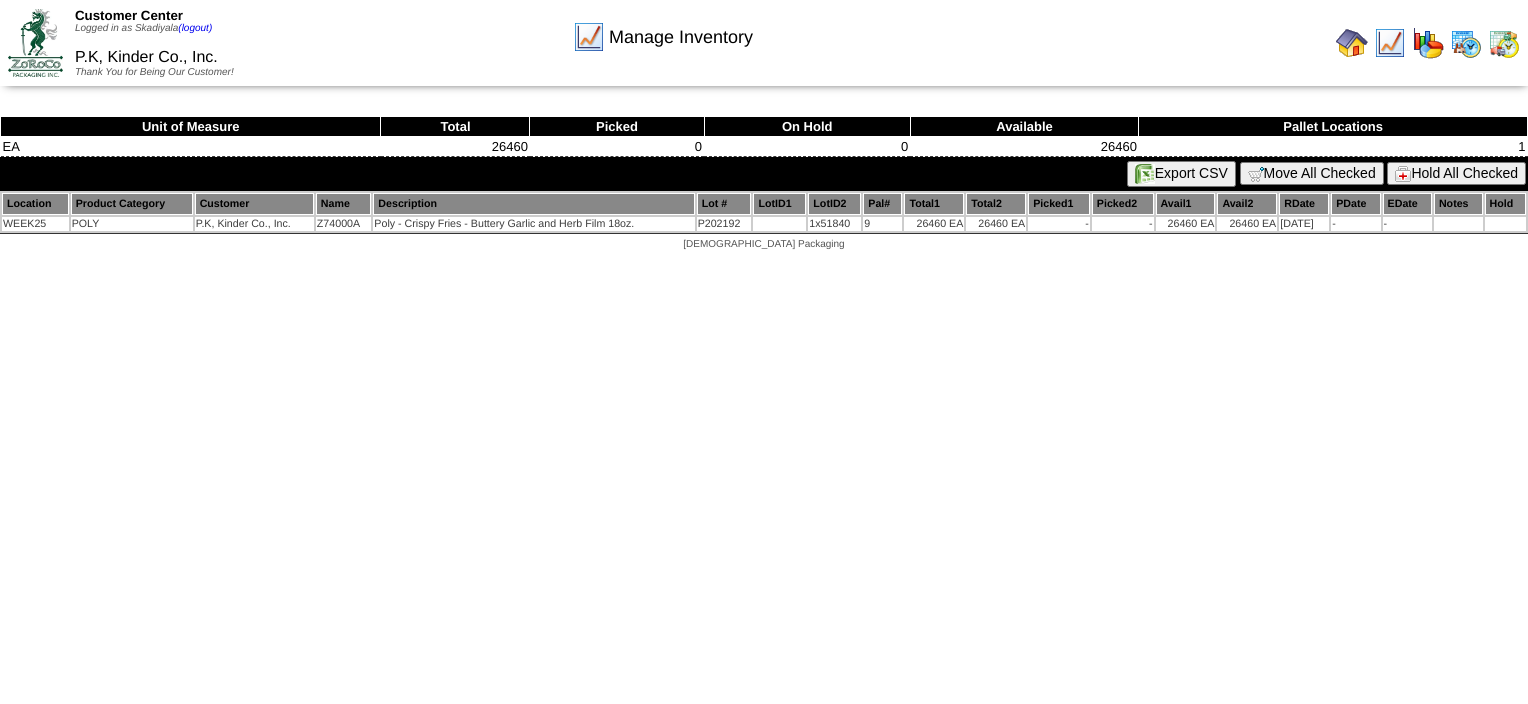 scroll, scrollTop: 0, scrollLeft: 0, axis: both 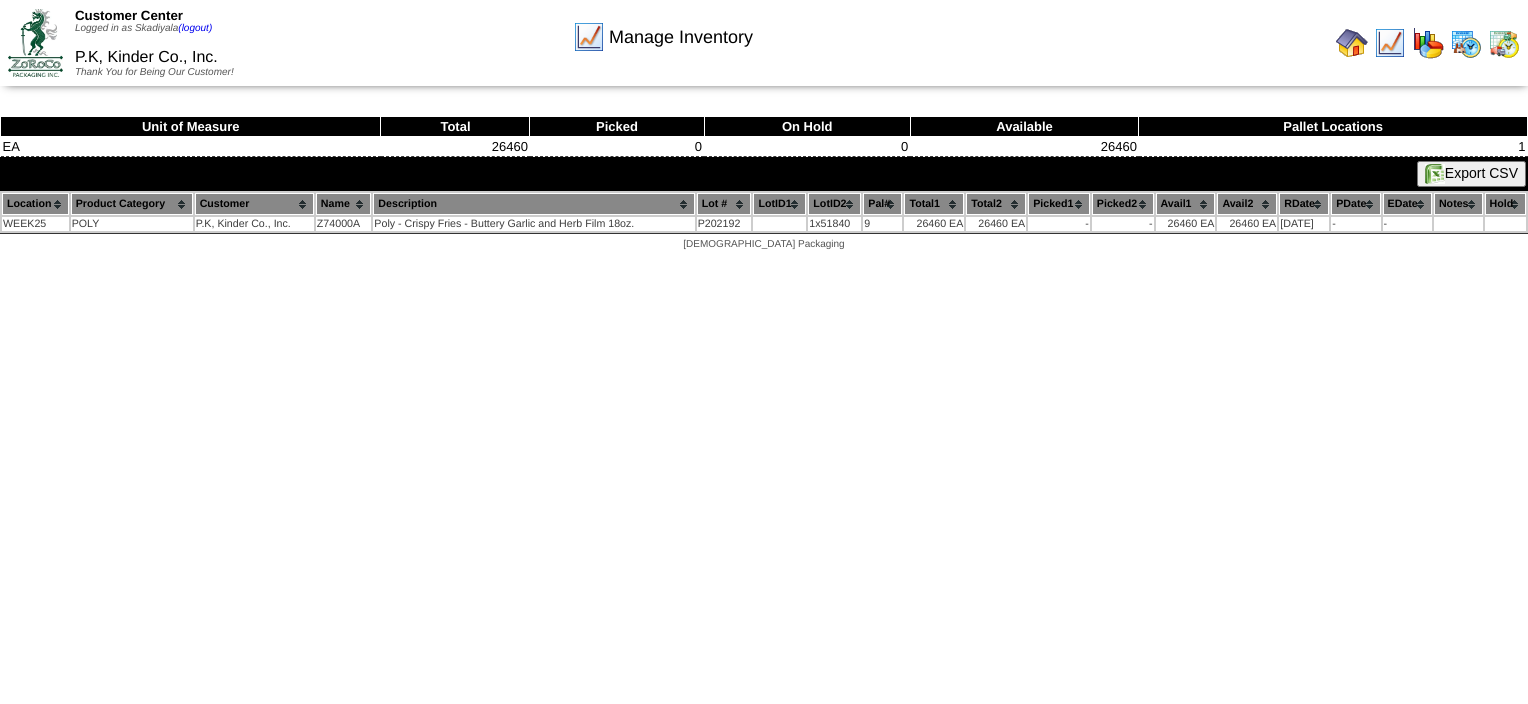 click on "Export CSV" at bounding box center [1471, 174] 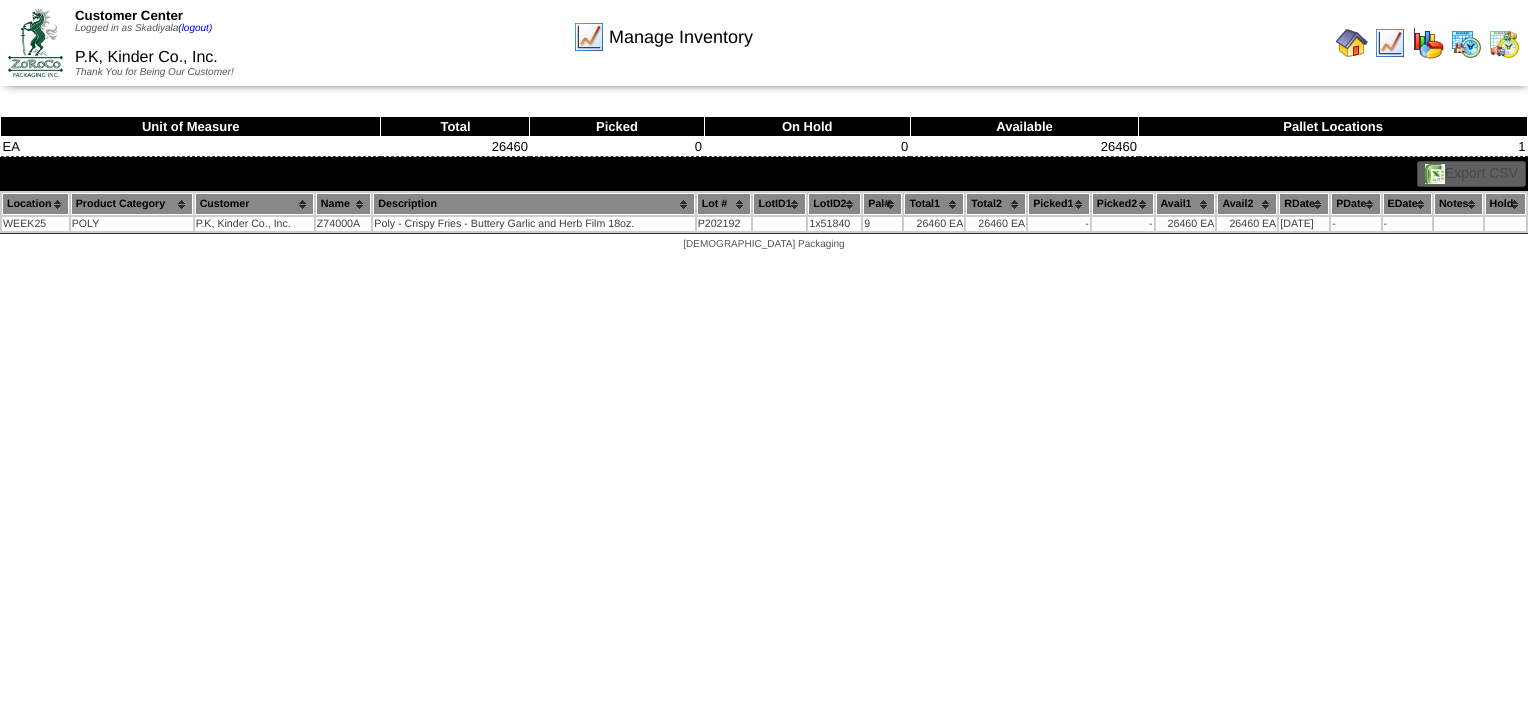 click on "Customer Center
Logged in as Skadiyala                                                                             (logout)
P.K, Kinder Co., Inc.
Thank You for Being Our Customer!" at bounding box center [764, 130] 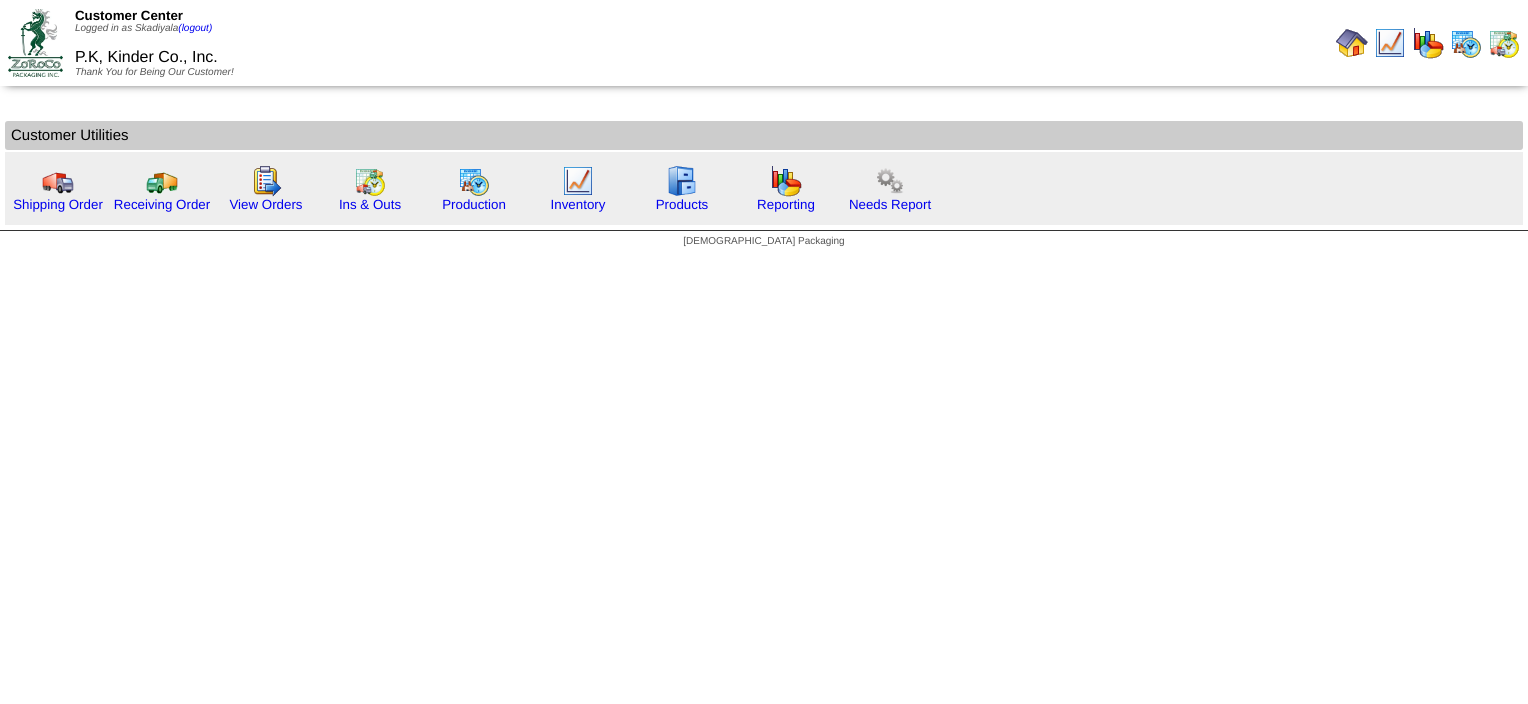 scroll, scrollTop: 0, scrollLeft: 0, axis: both 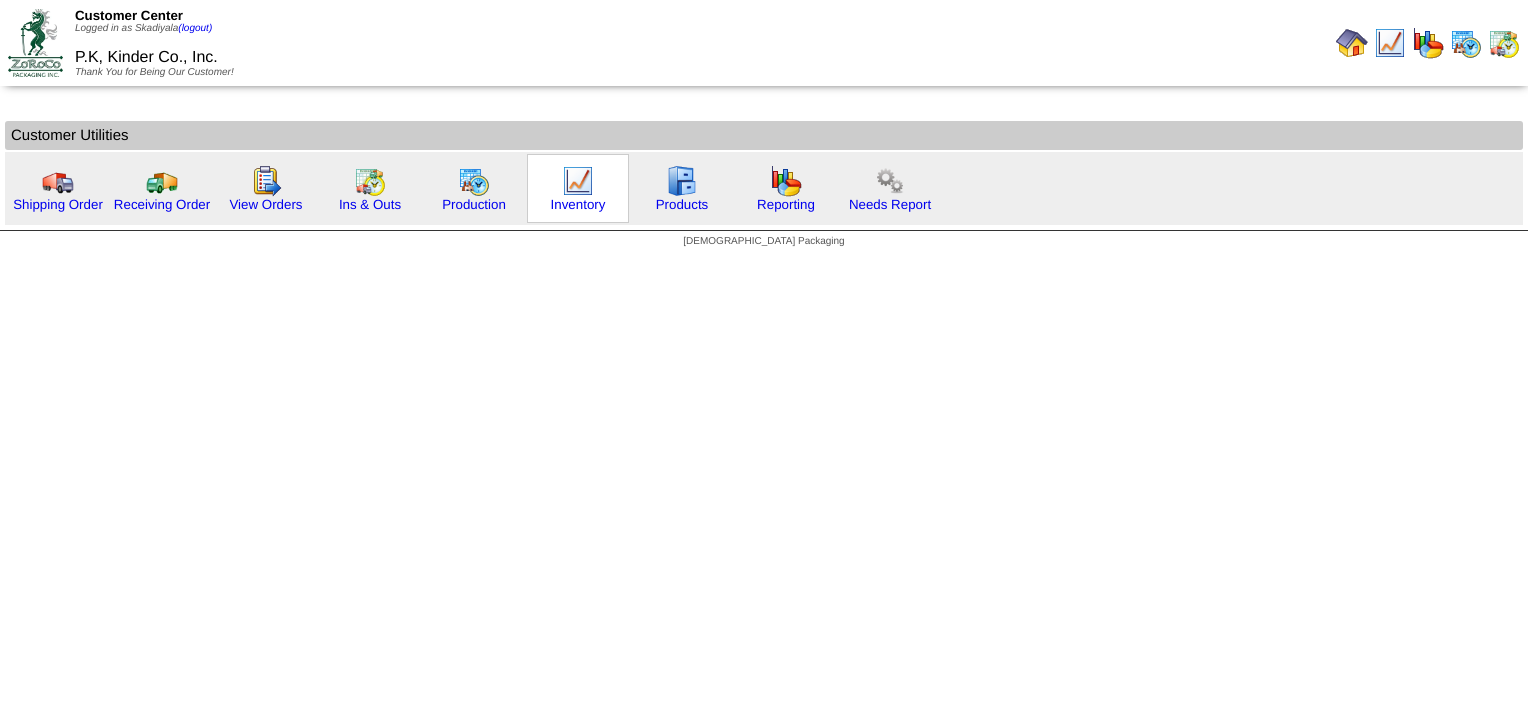 click at bounding box center [578, 181] 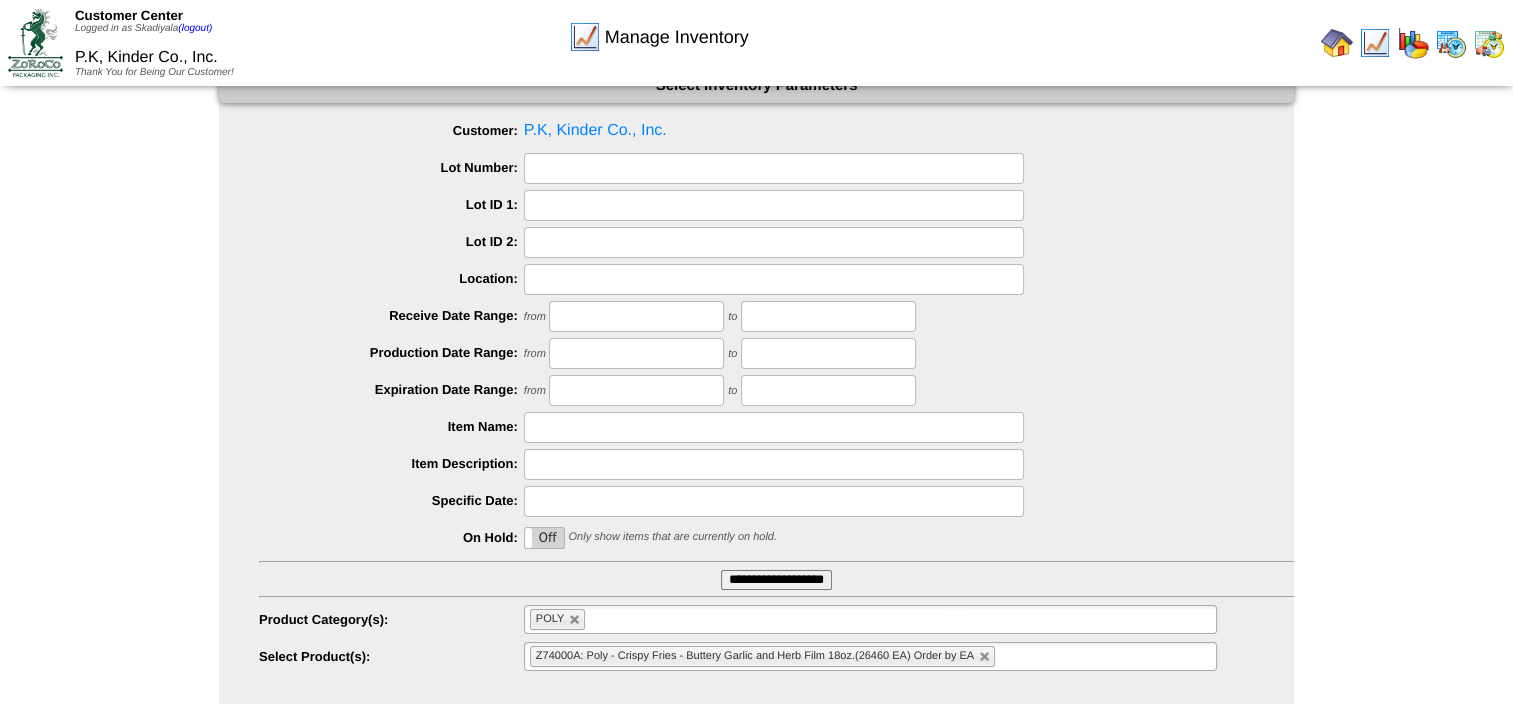 scroll, scrollTop: 88, scrollLeft: 0, axis: vertical 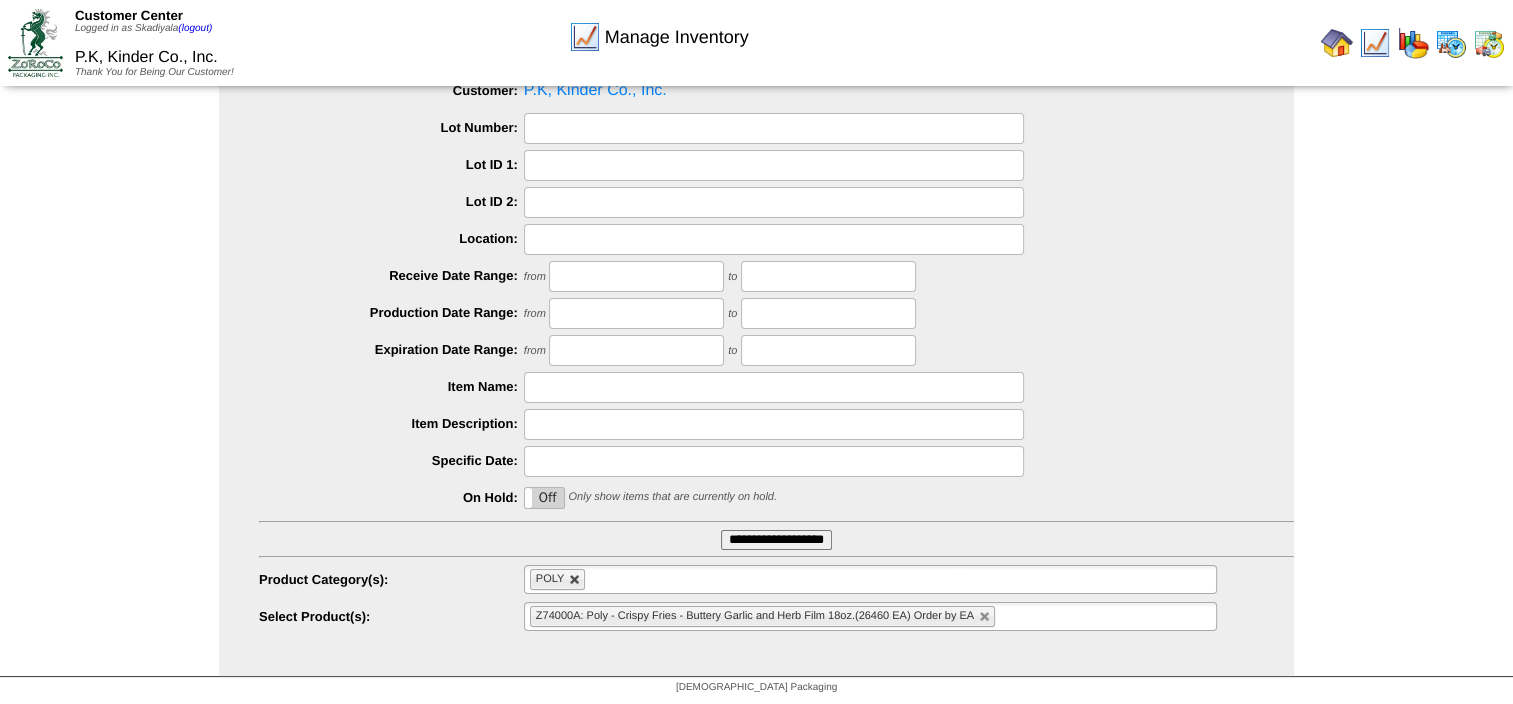 click at bounding box center [575, 580] 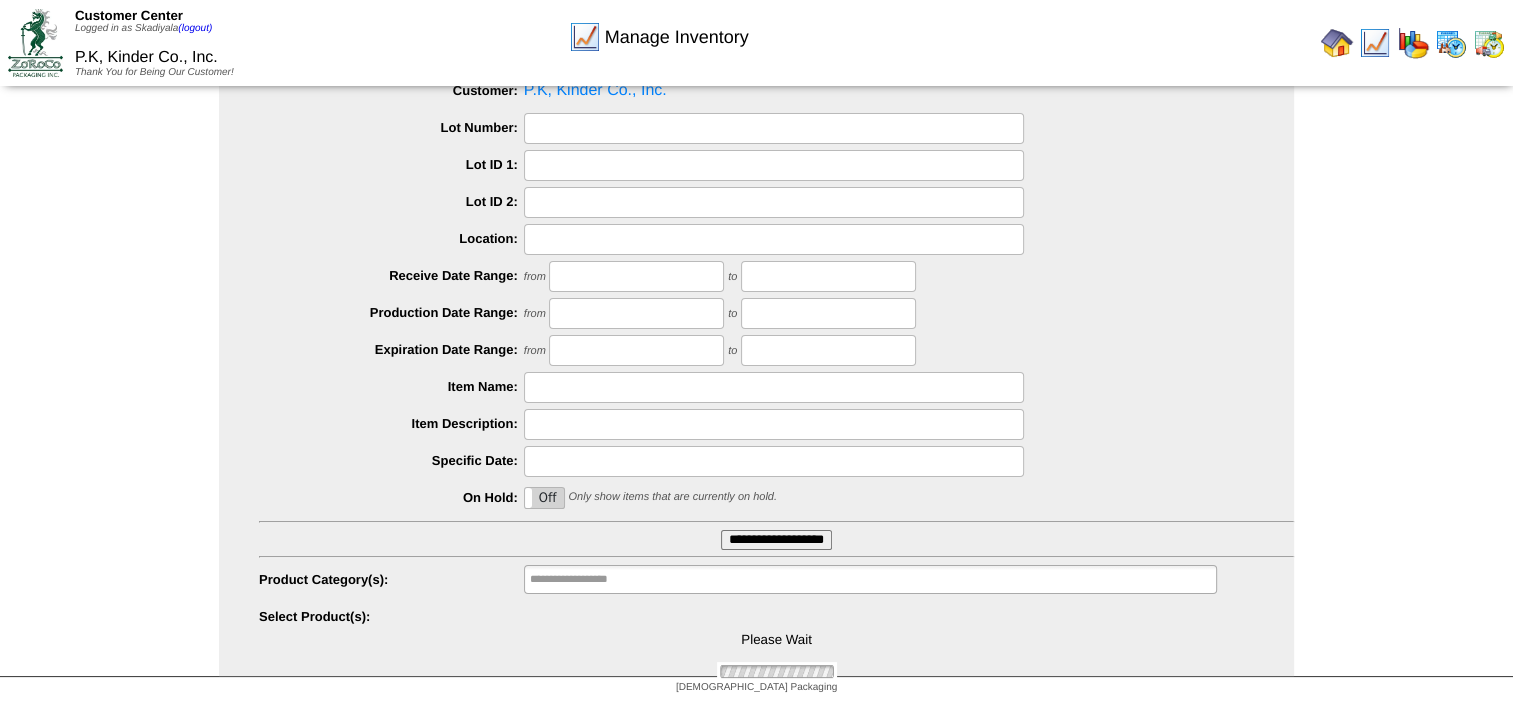 type 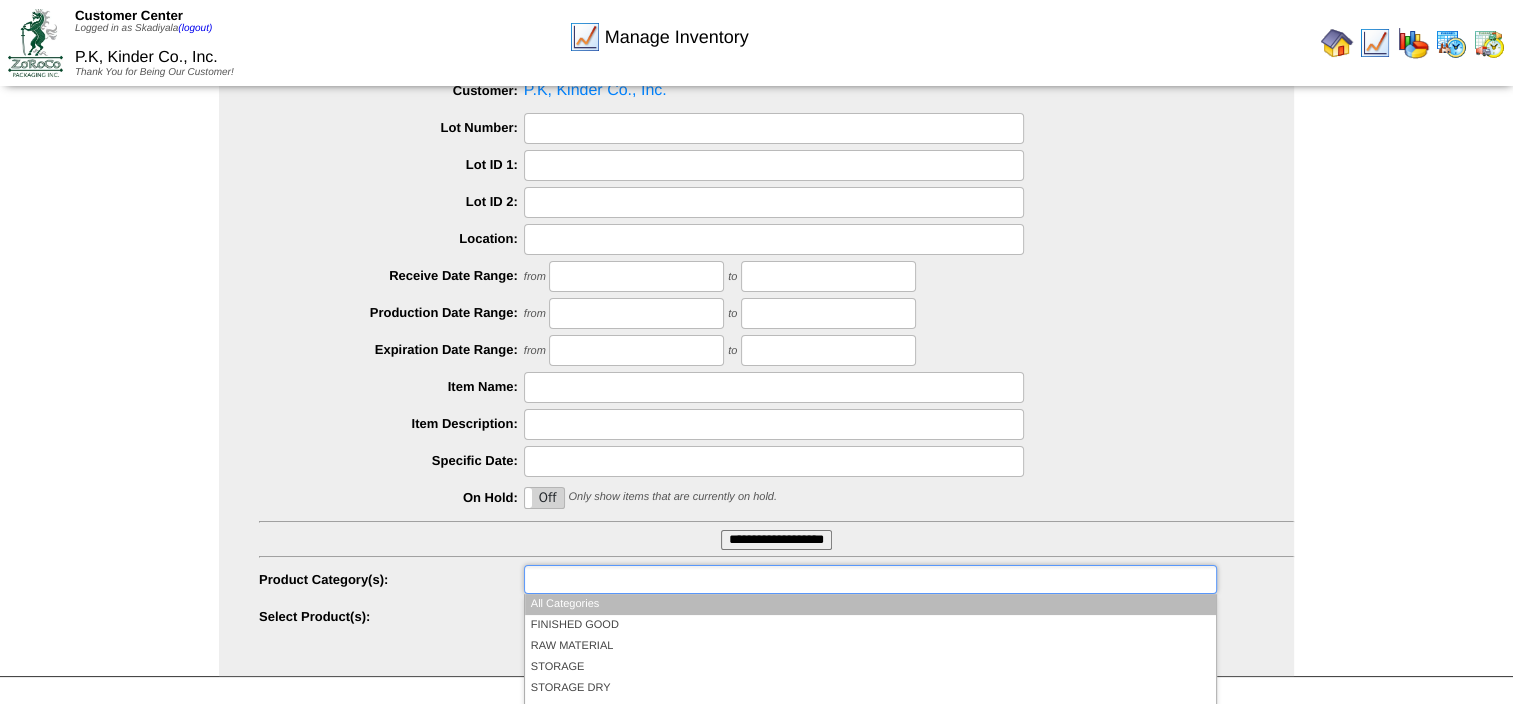 click at bounding box center (594, 579) 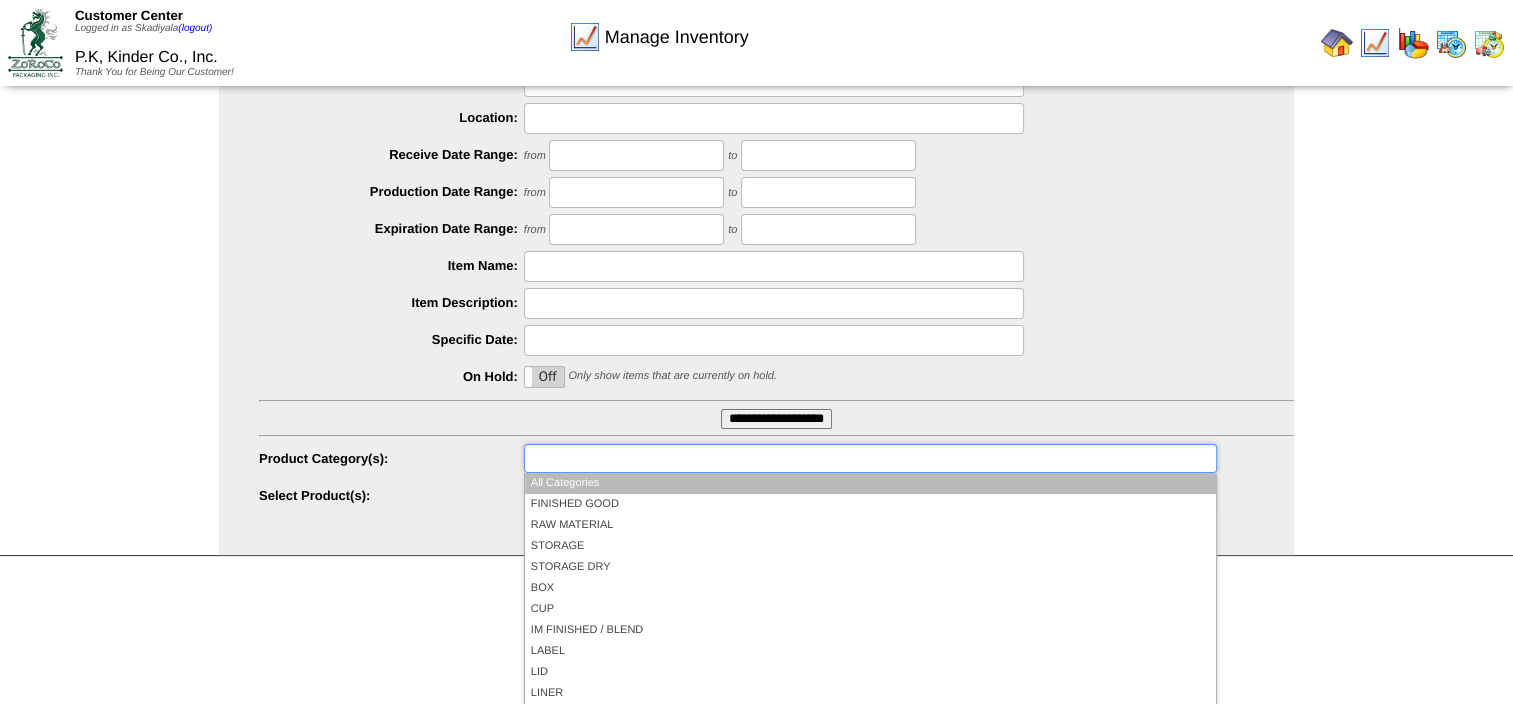 scroll, scrollTop: 218, scrollLeft: 0, axis: vertical 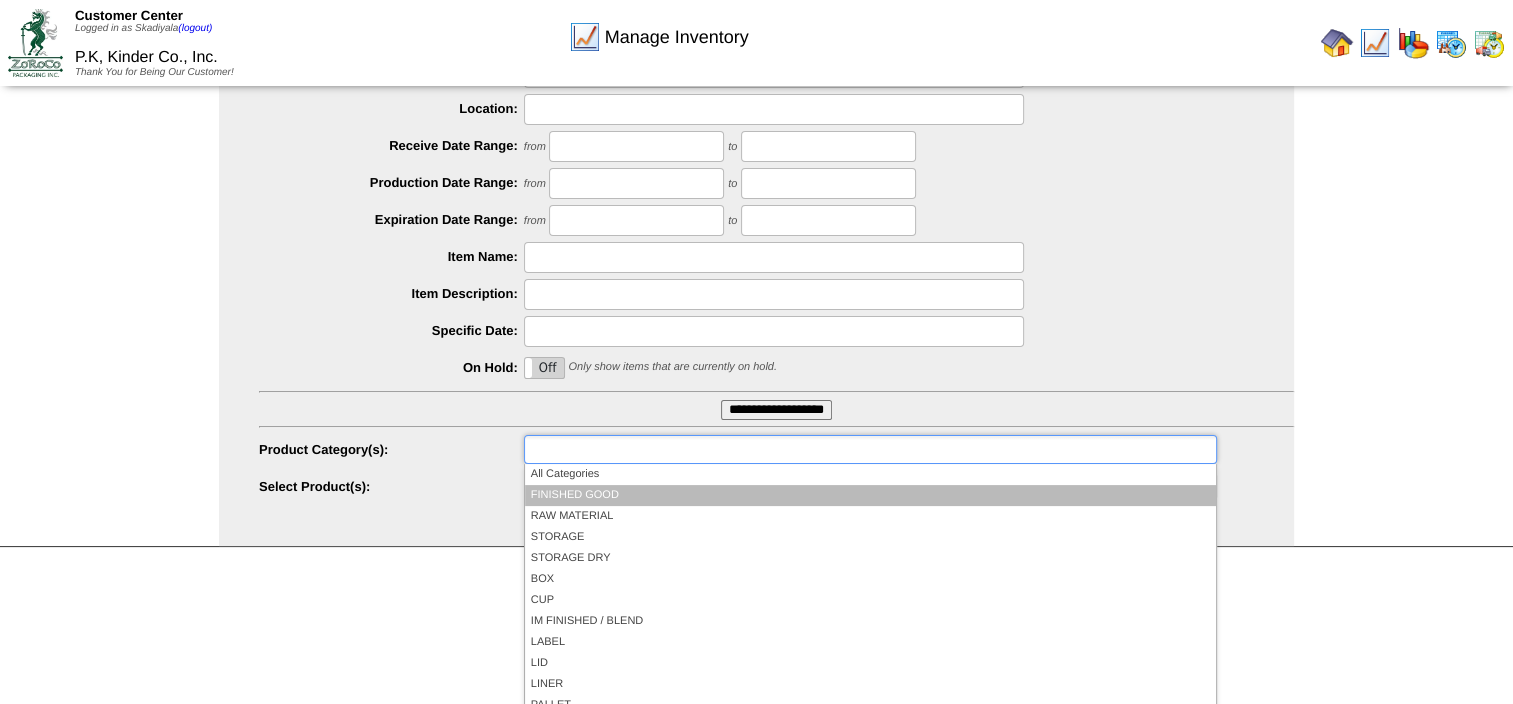 click on "FINISHED GOOD" at bounding box center (870, 495) 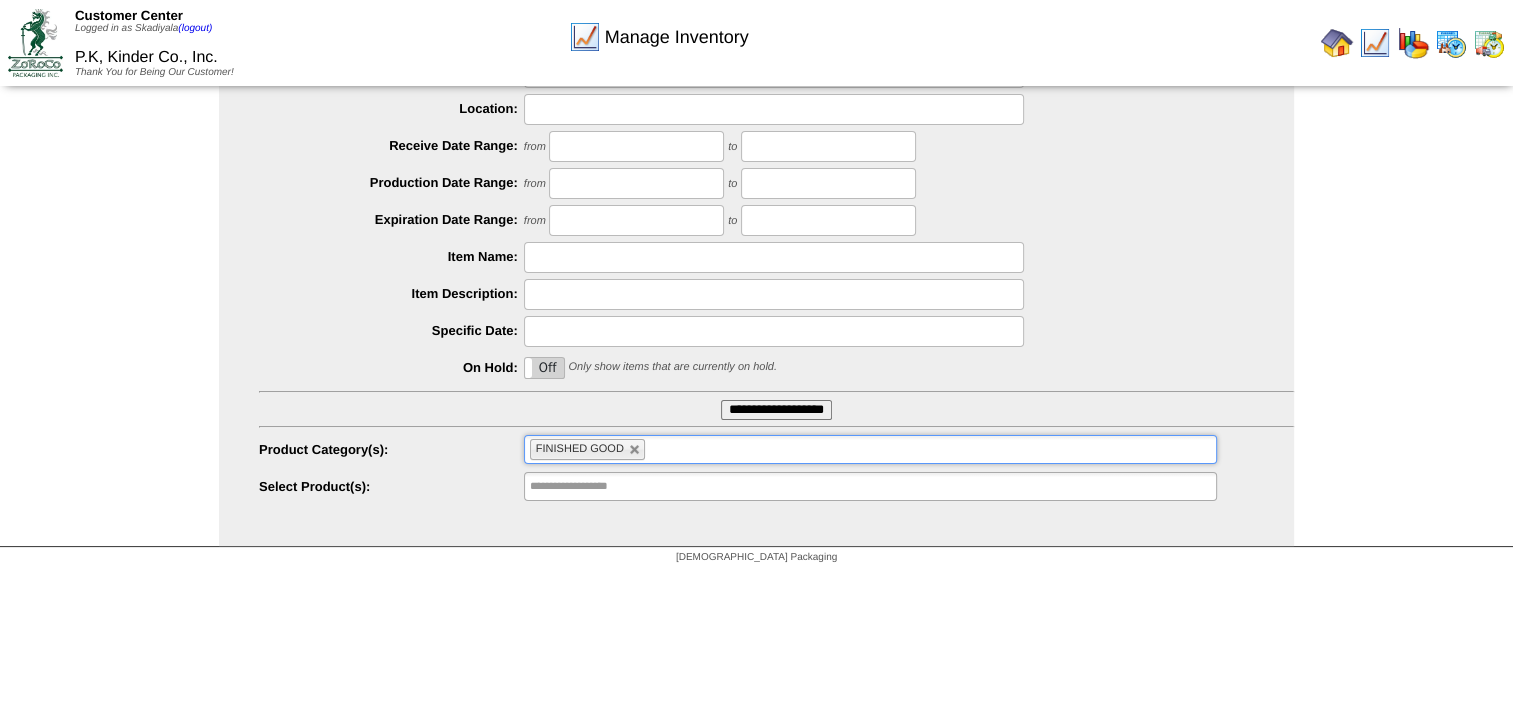 type 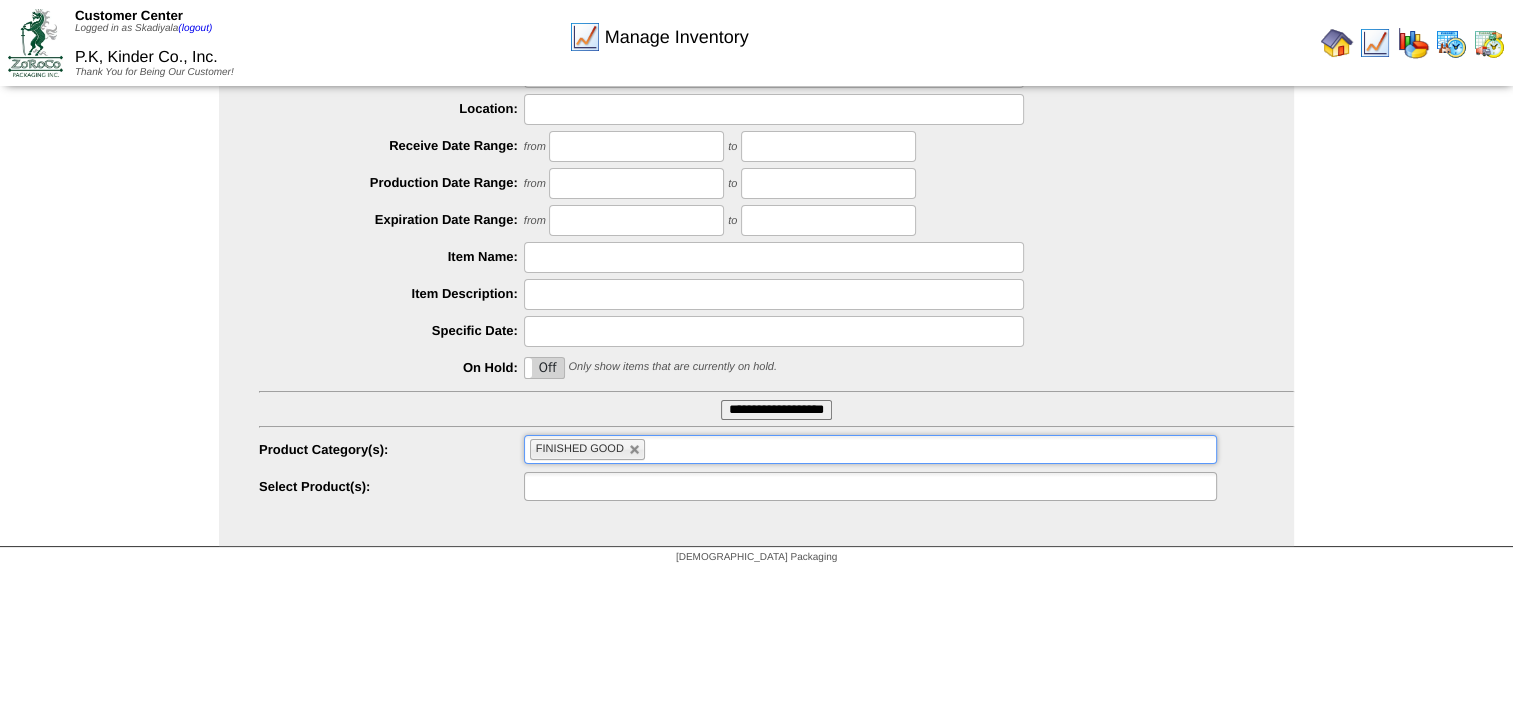 click at bounding box center [594, 486] 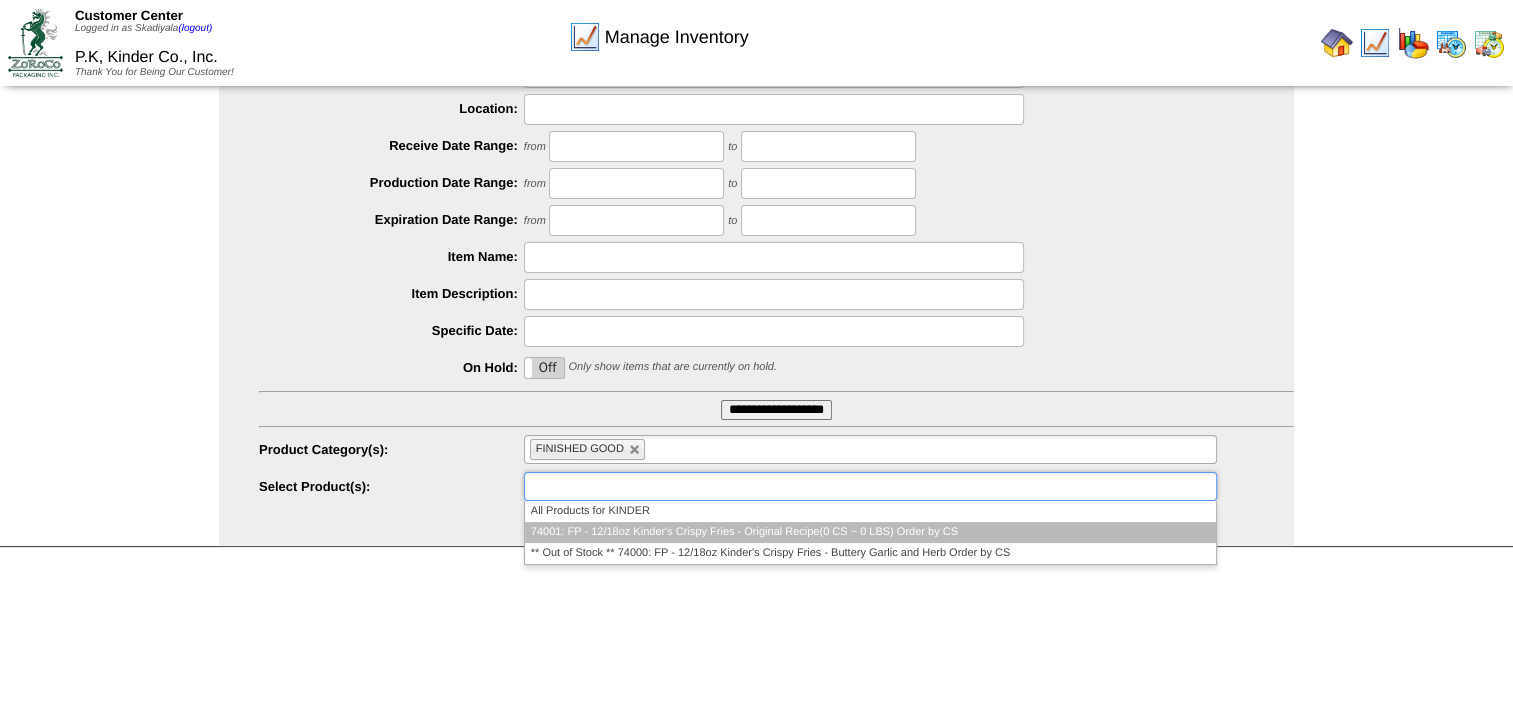 click on "74001: FP - 12/18oz Kinder's Crispy Fries - Original Recipe(0 CS ~ 0 LBS) Order by CS" at bounding box center [870, 532] 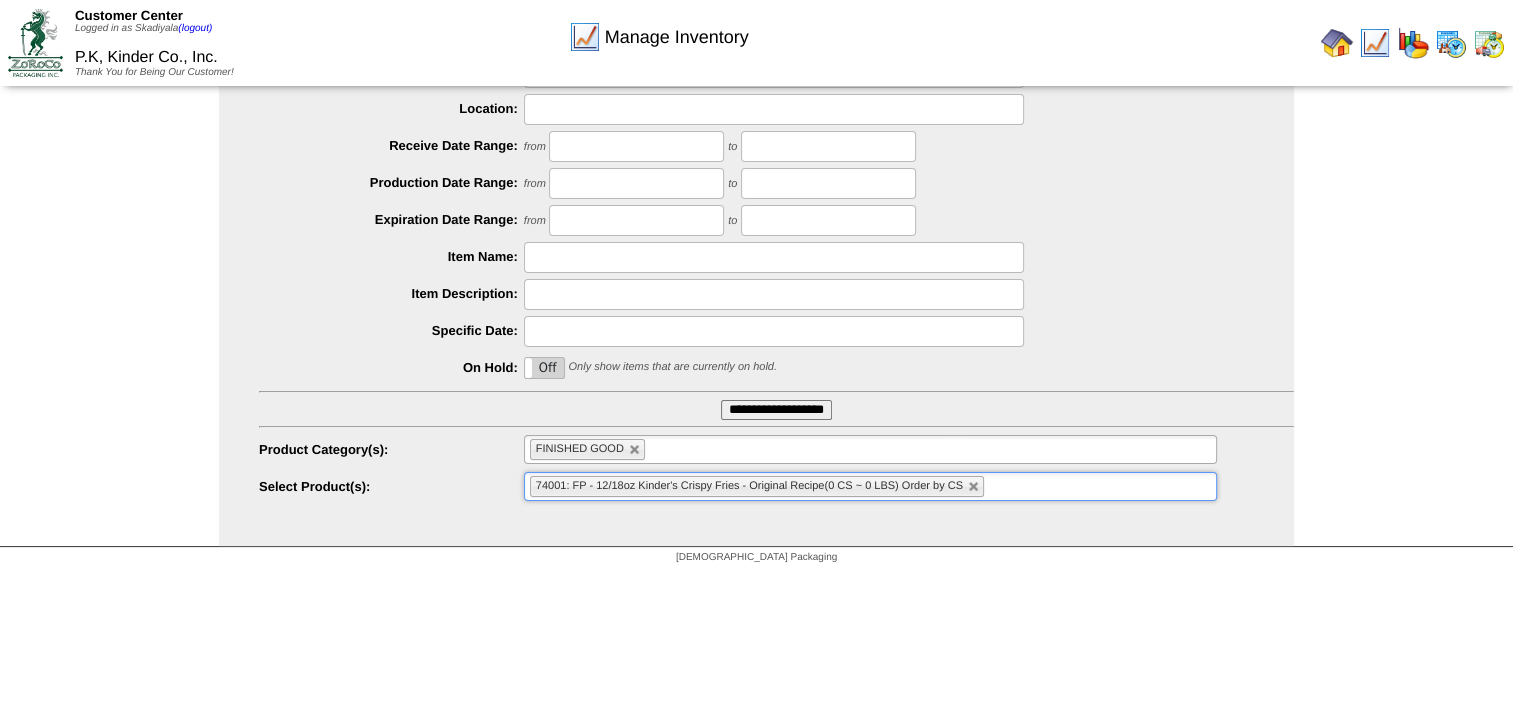 click on "74001: FP - 12/18oz Kinder's Crispy Fries - Original Recipe(0 CS ~ 0 LBS) Order by CS" at bounding box center (870, 486) 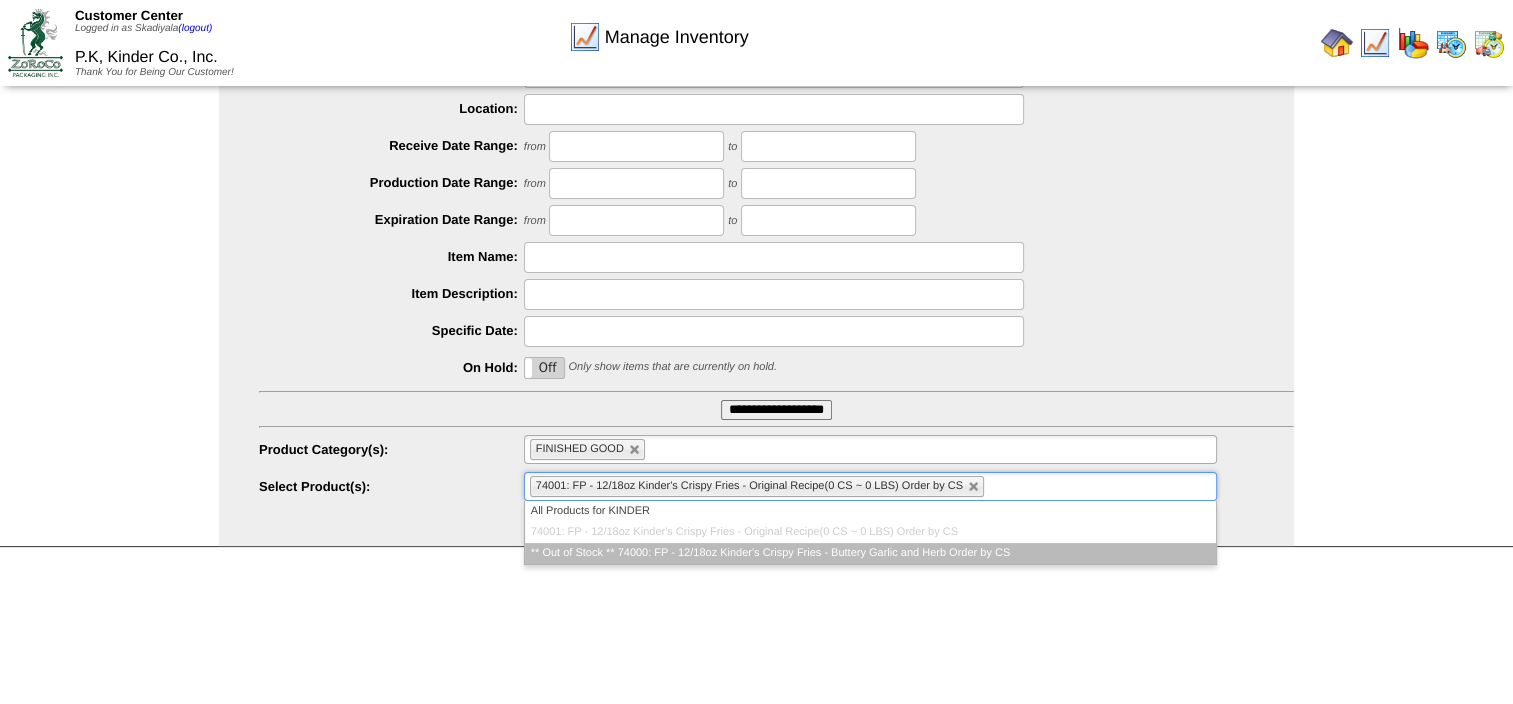 click on "** Out of Stock ** 74000: FP - 12/18oz Kinder's Crispy Fries - Buttery Garlic and Herb Order by CS" at bounding box center [870, 553] 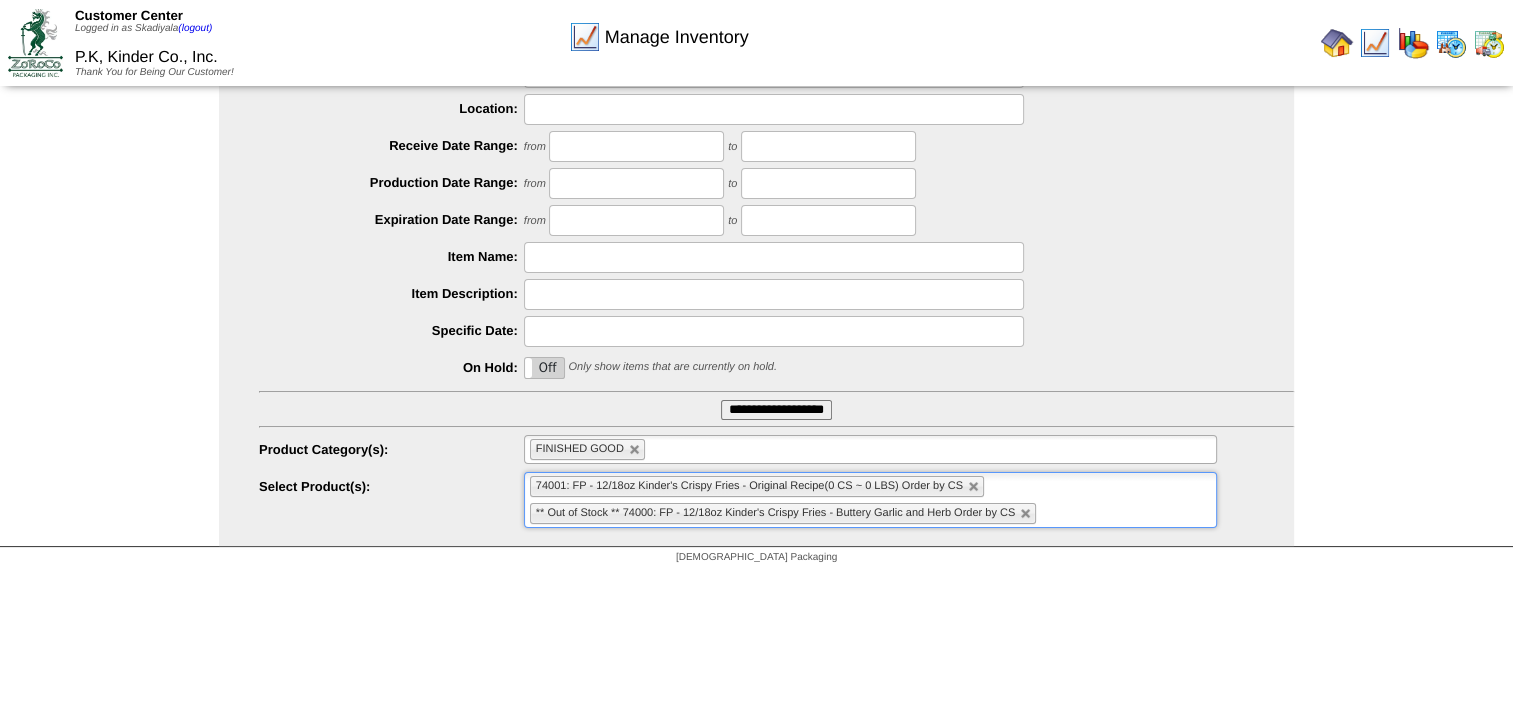 click on "**********" at bounding box center (776, 410) 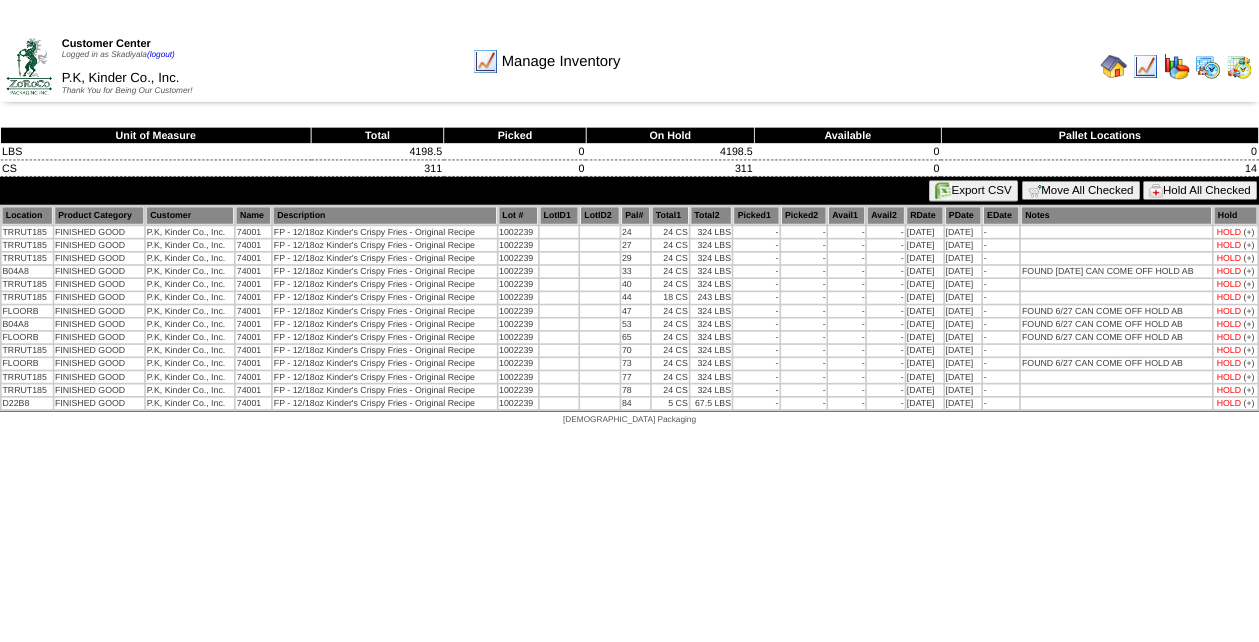 scroll, scrollTop: 0, scrollLeft: 0, axis: both 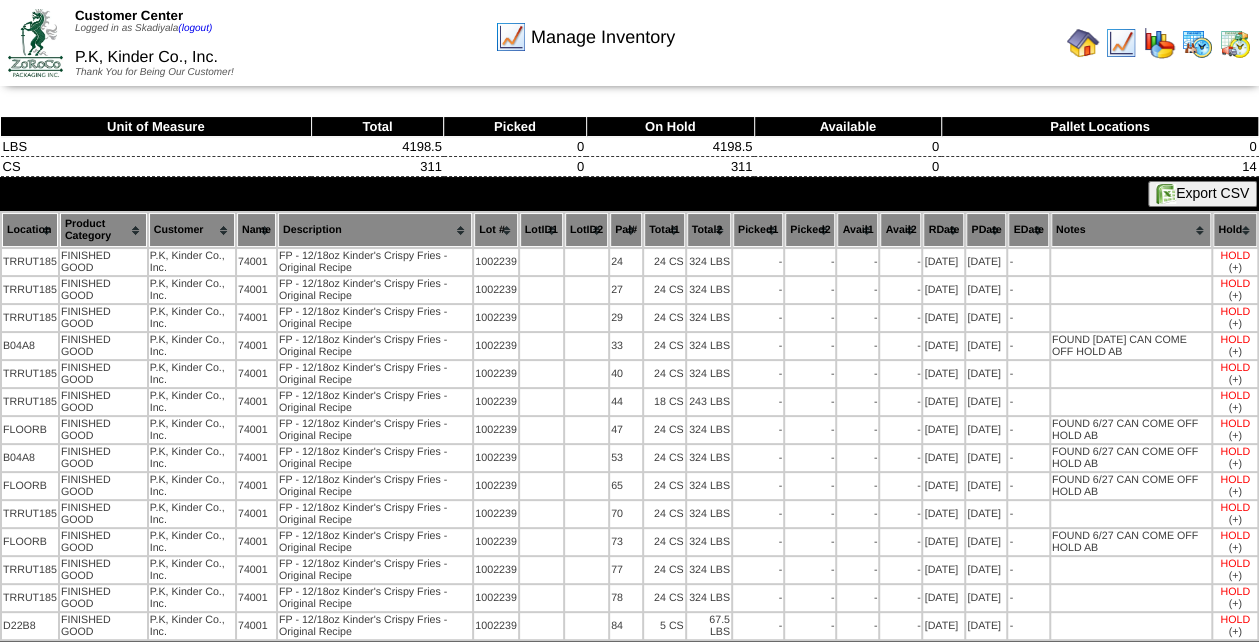 click at bounding box center [1083, 43] 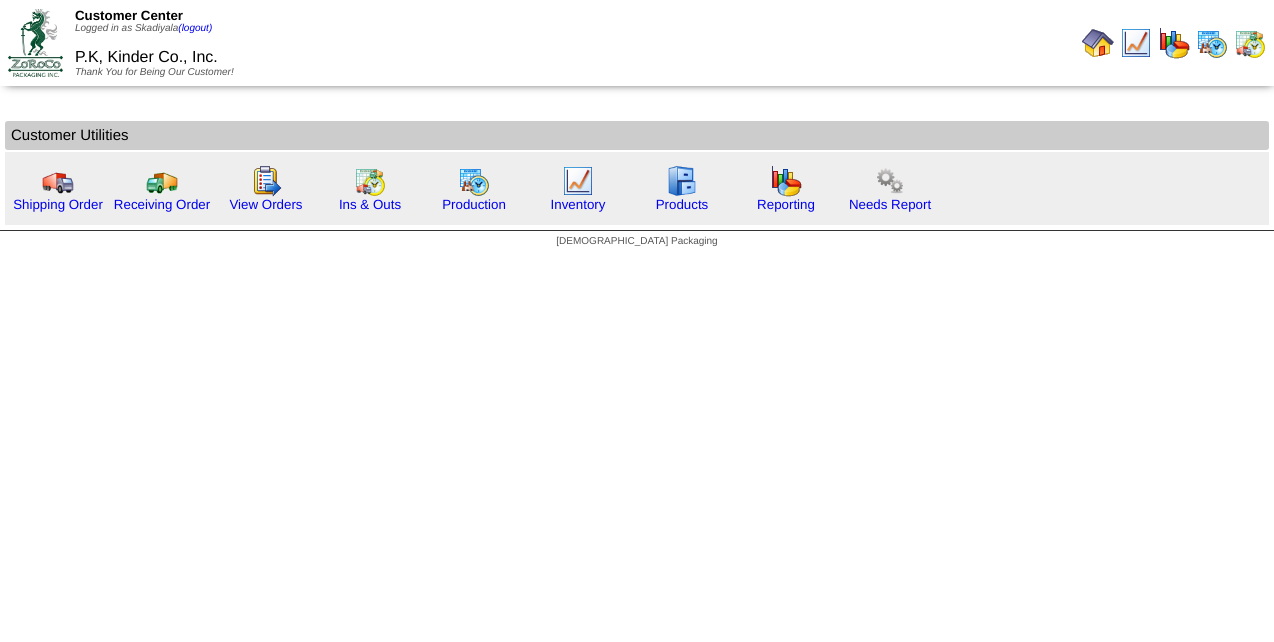 scroll, scrollTop: 0, scrollLeft: 0, axis: both 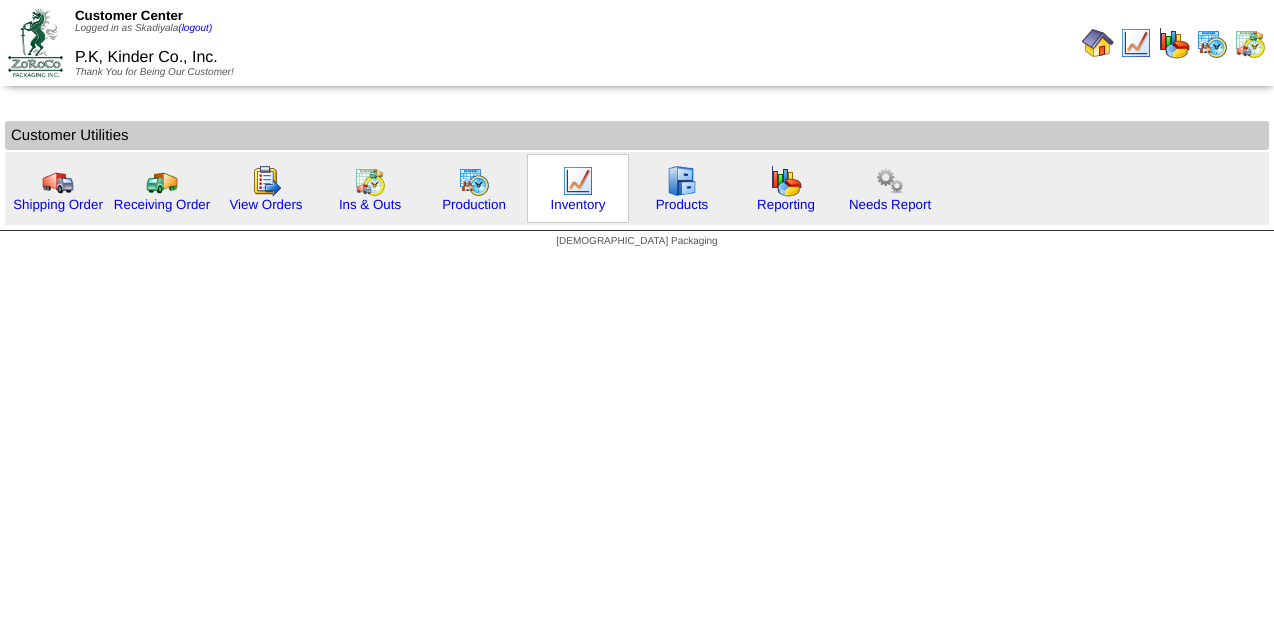 click at bounding box center (578, 181) 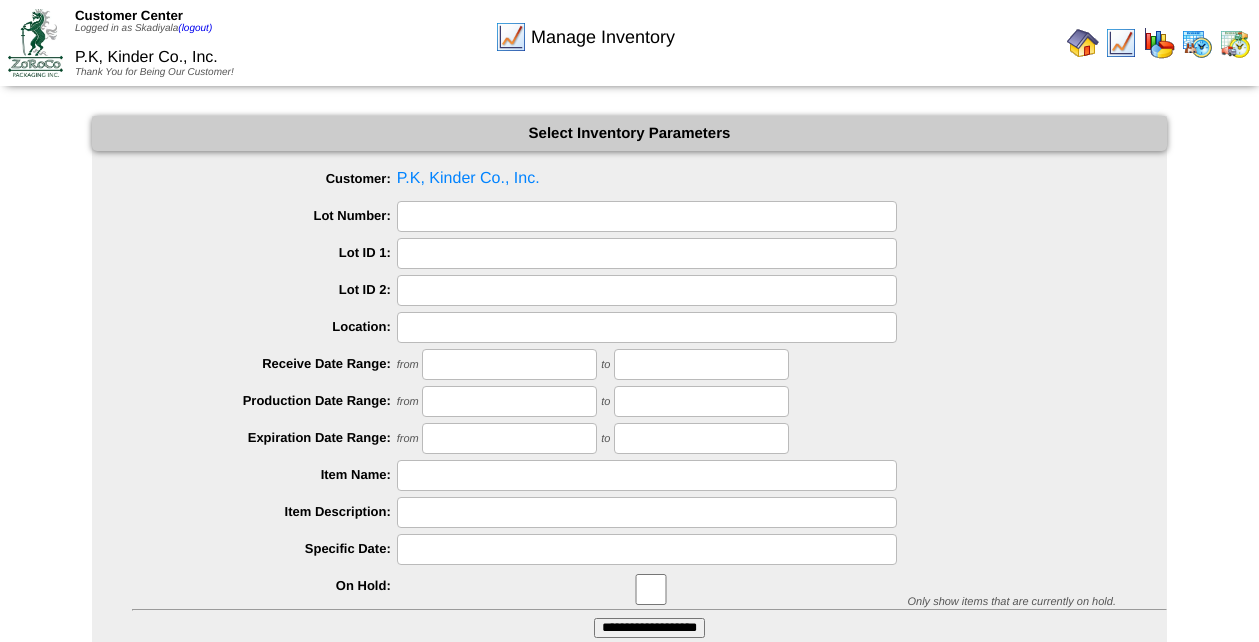 scroll, scrollTop: 0, scrollLeft: 0, axis: both 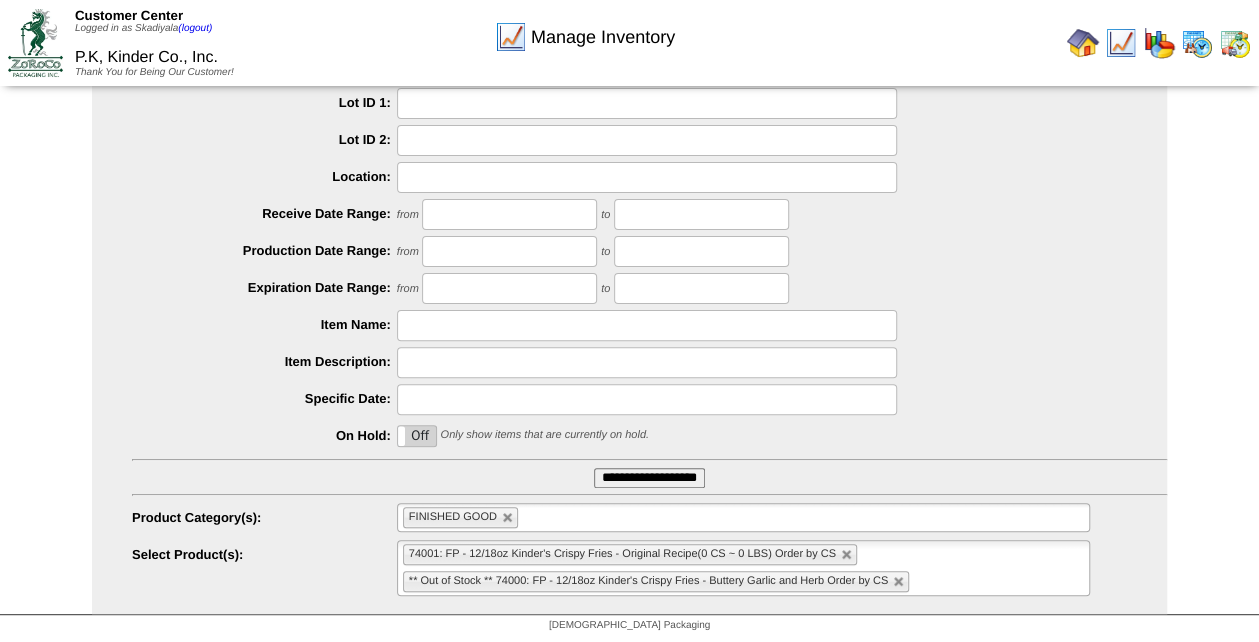 click on "**********" at bounding box center (649, 478) 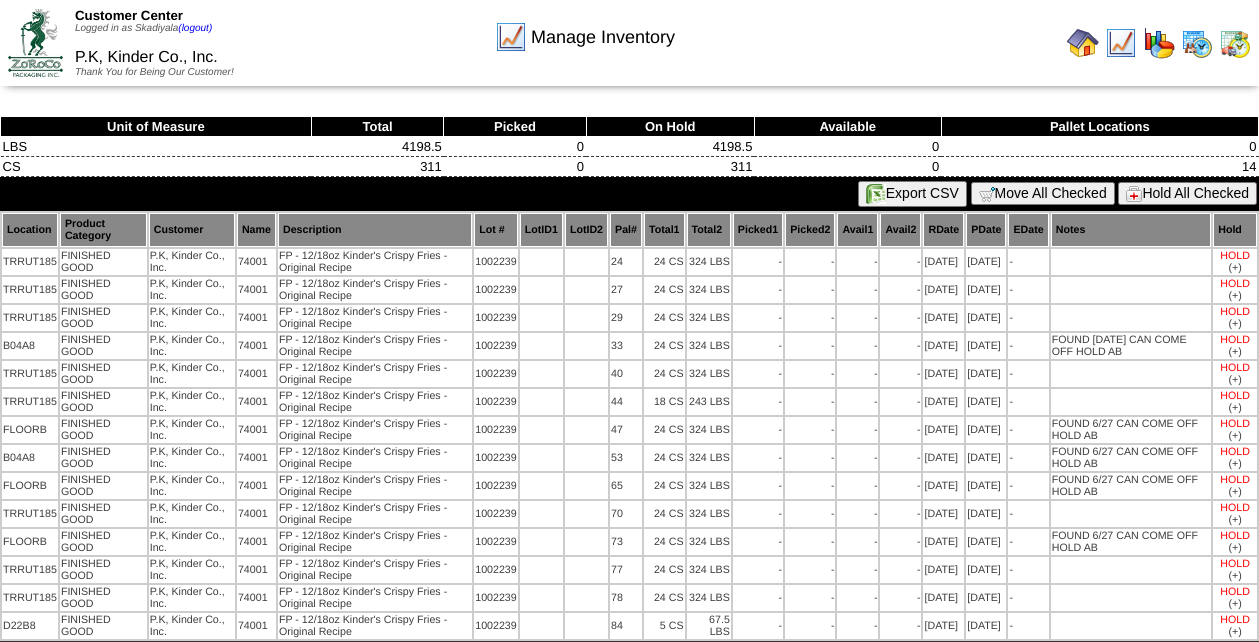 scroll, scrollTop: 0, scrollLeft: 0, axis: both 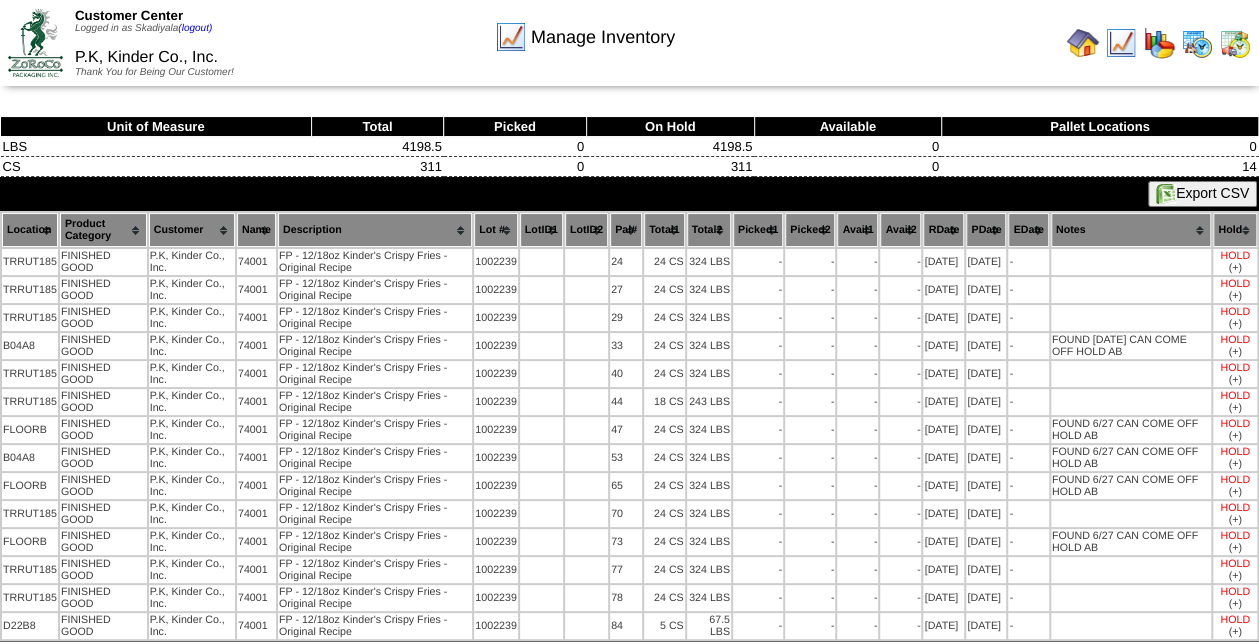click at bounding box center [1083, 43] 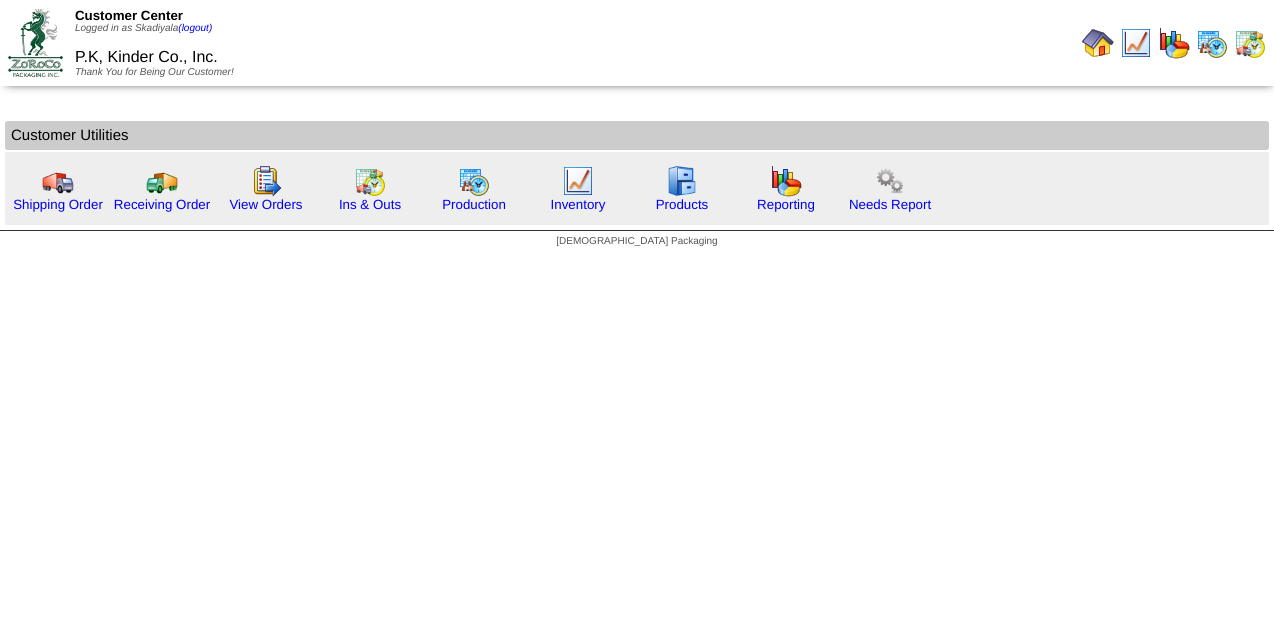 scroll, scrollTop: 0, scrollLeft: 0, axis: both 